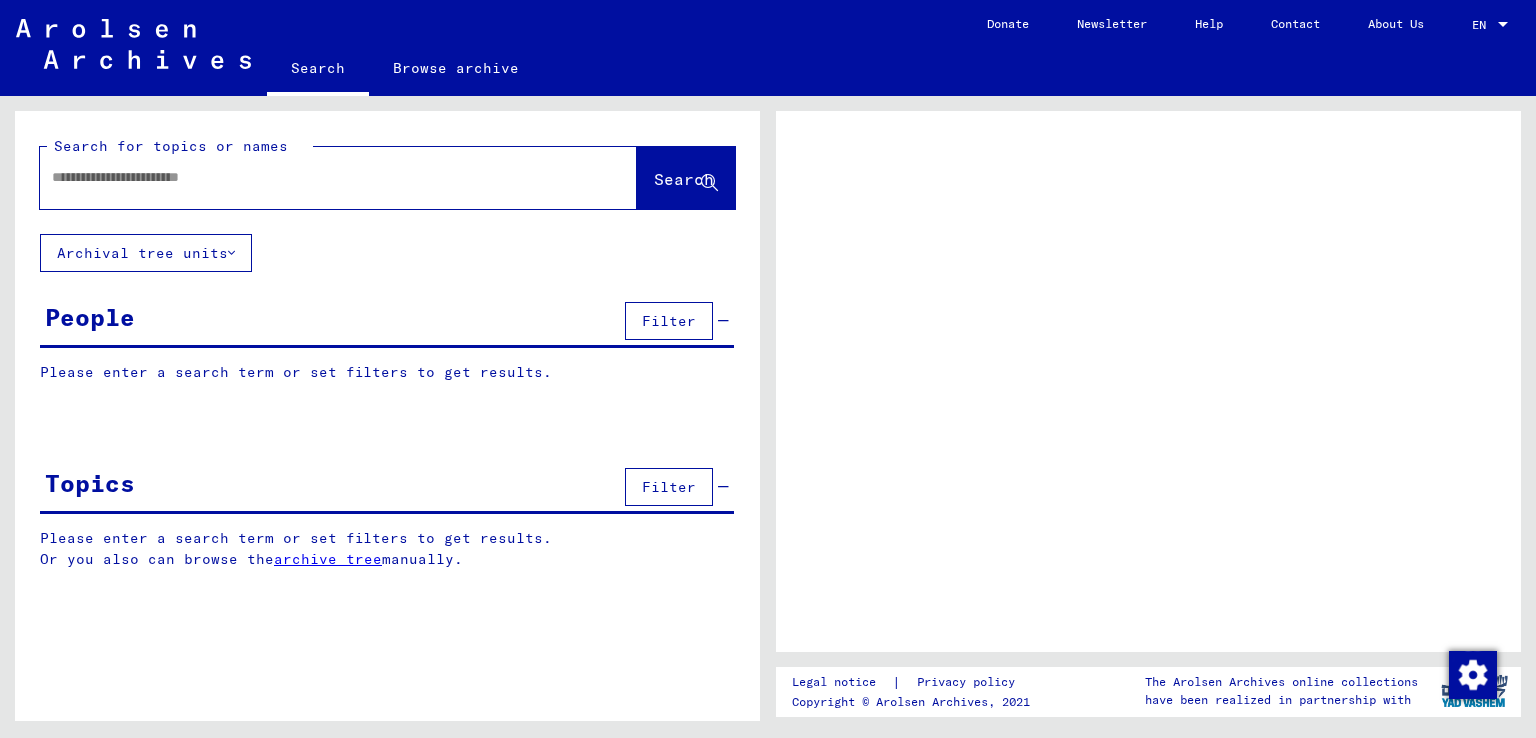 scroll, scrollTop: 0, scrollLeft: 0, axis: both 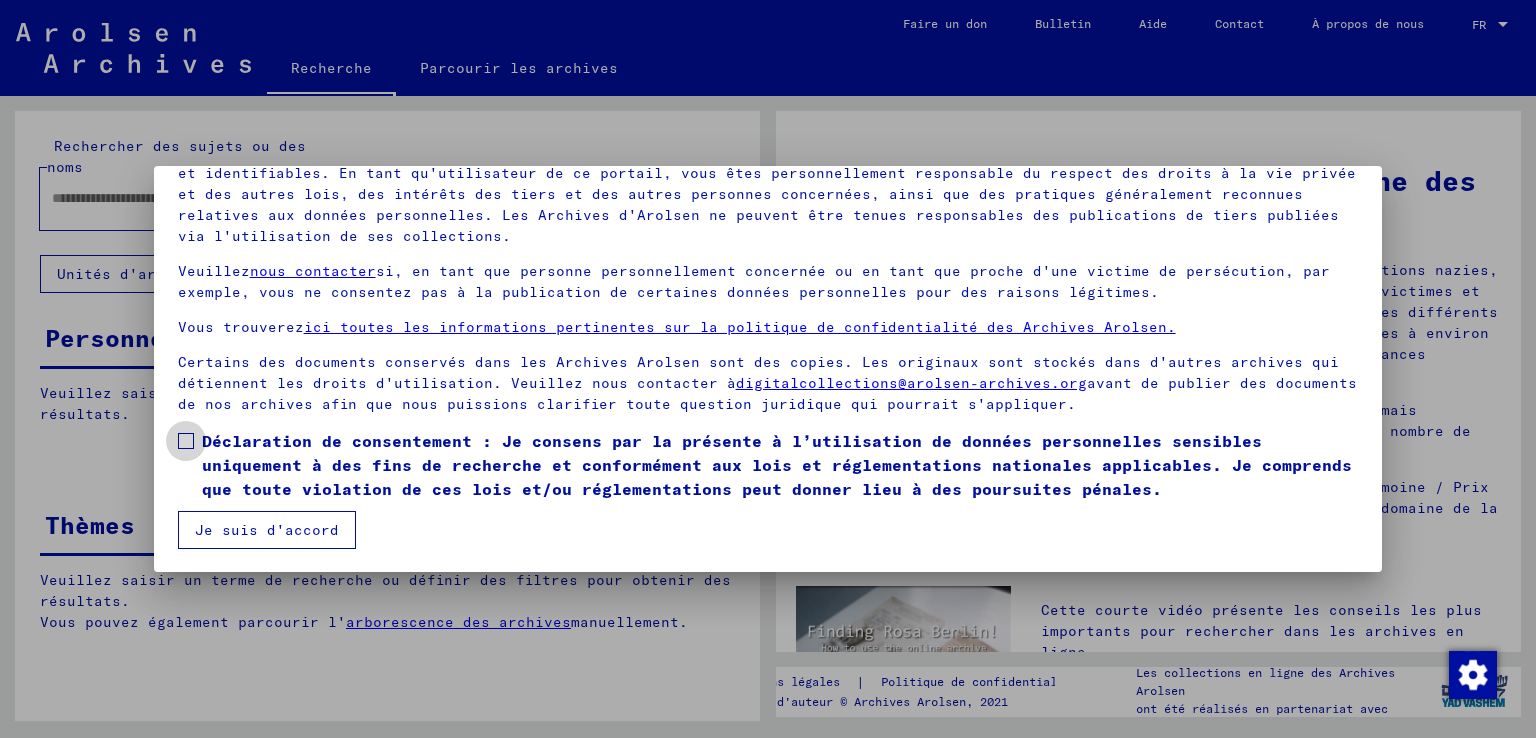 click at bounding box center (186, 441) 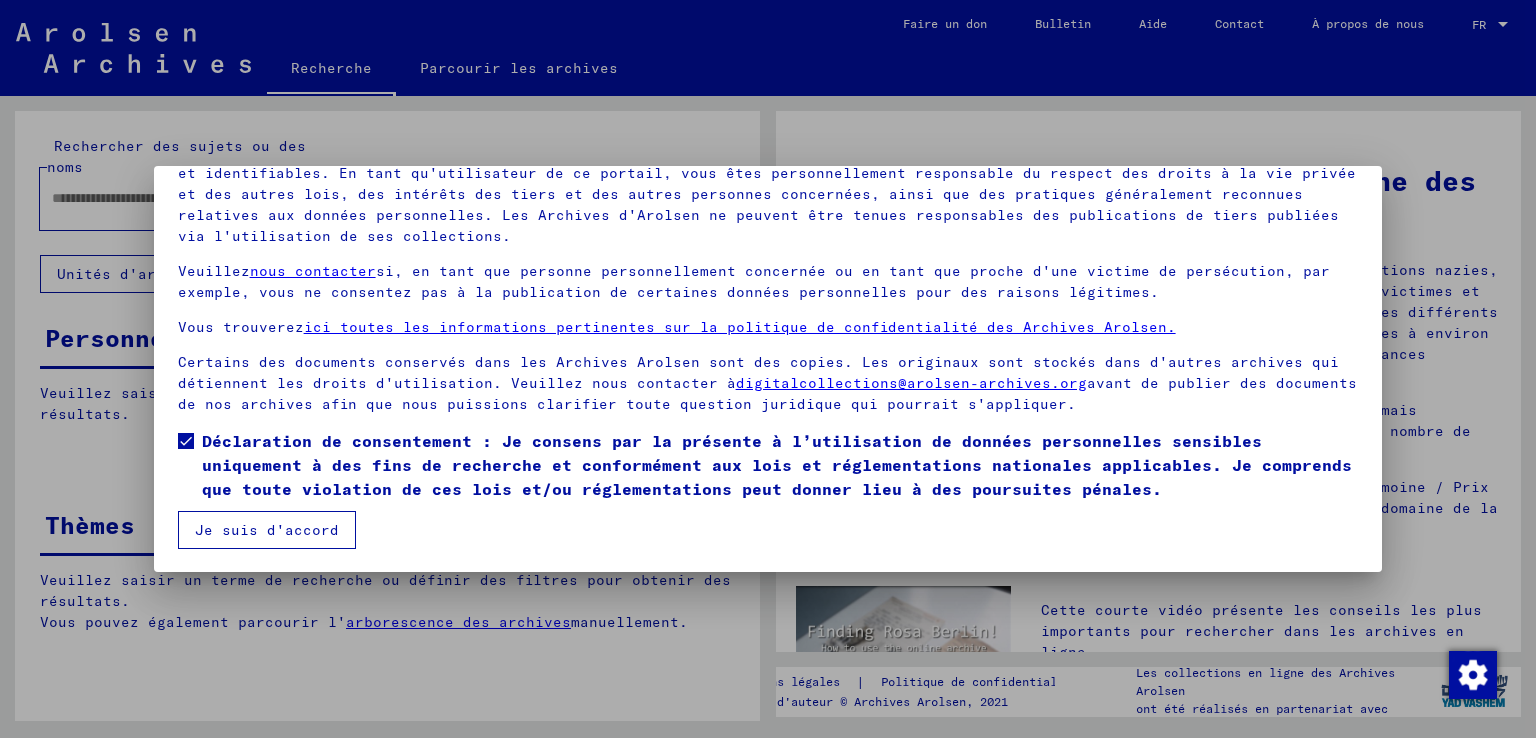 click on "Je suis d'accord" at bounding box center (267, 530) 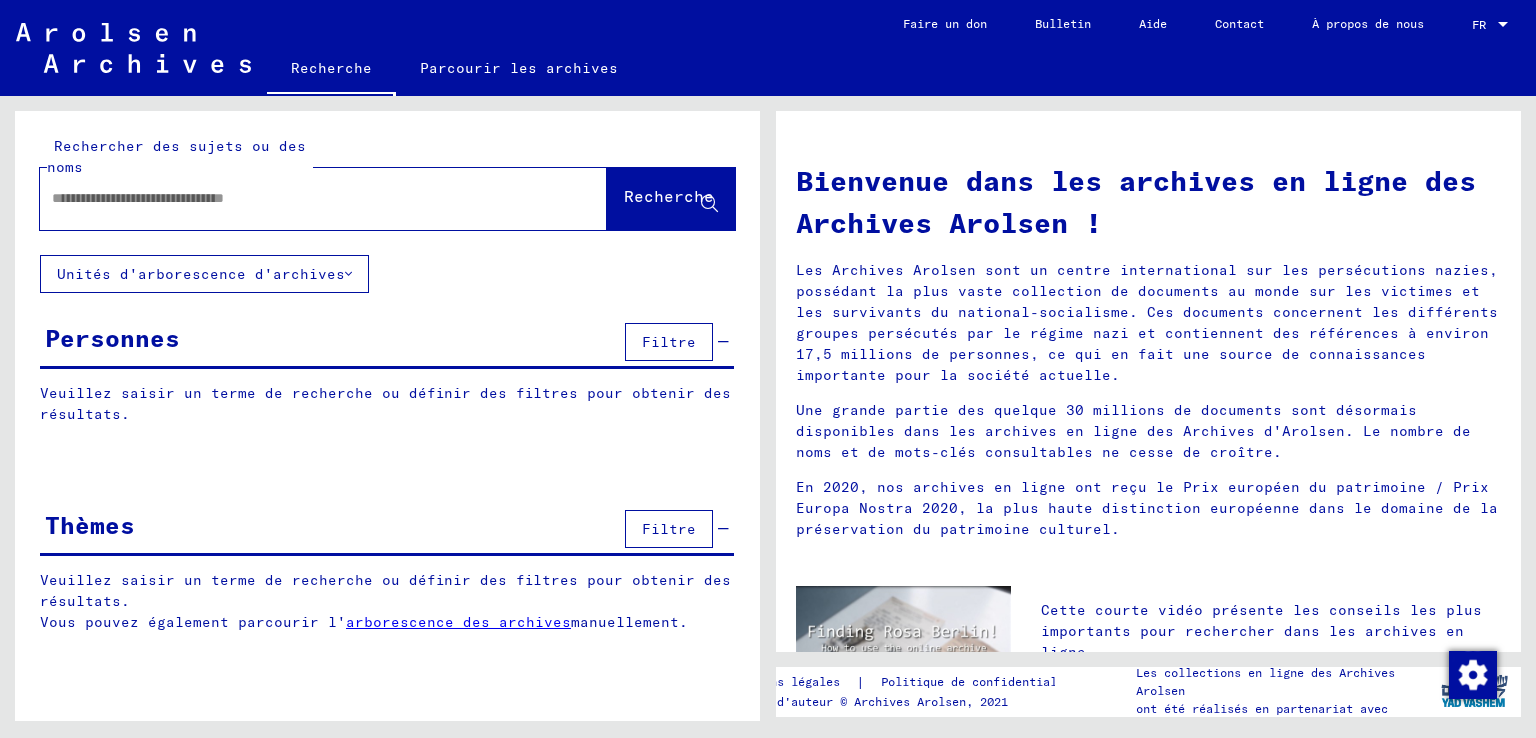 click at bounding box center [299, 198] 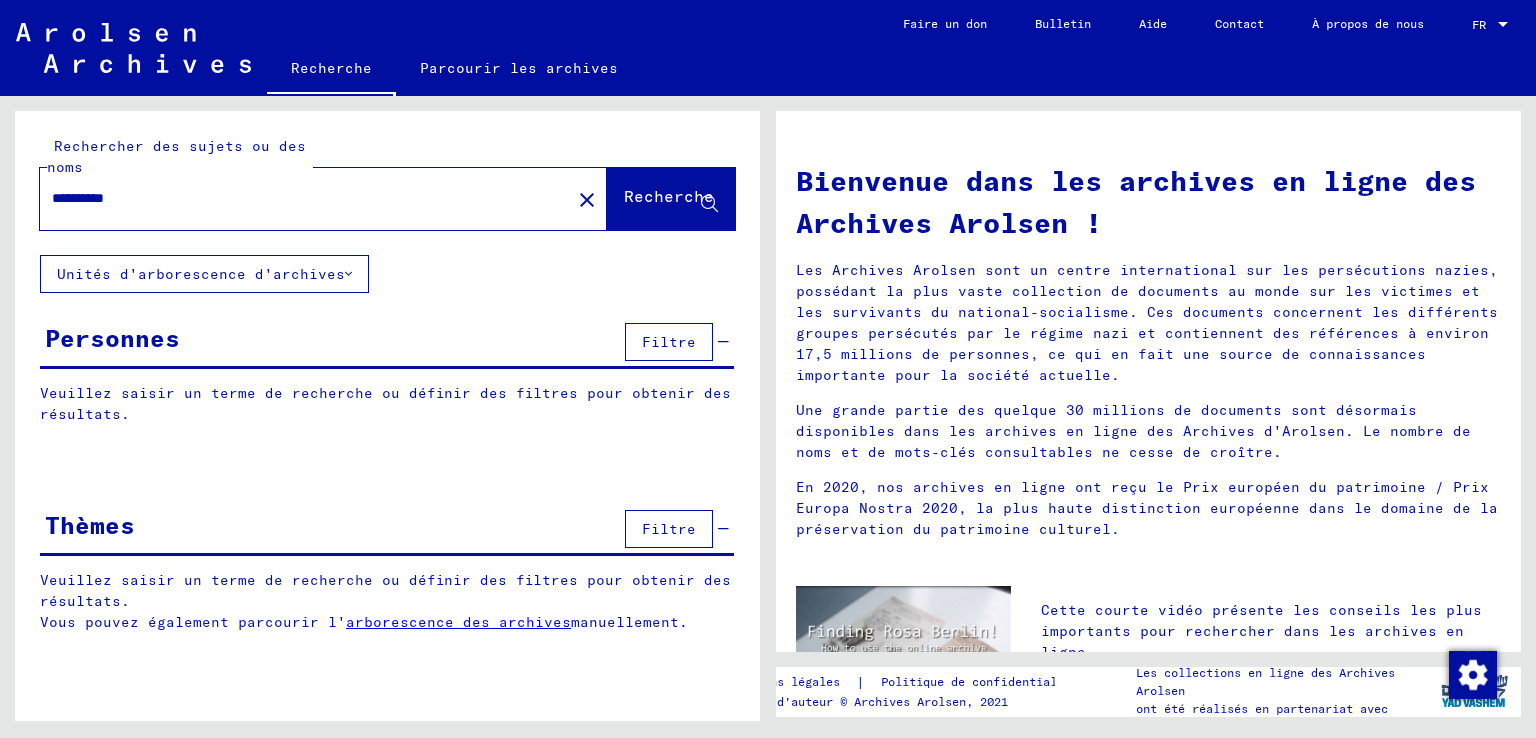 click on "**********" at bounding box center [299, 198] 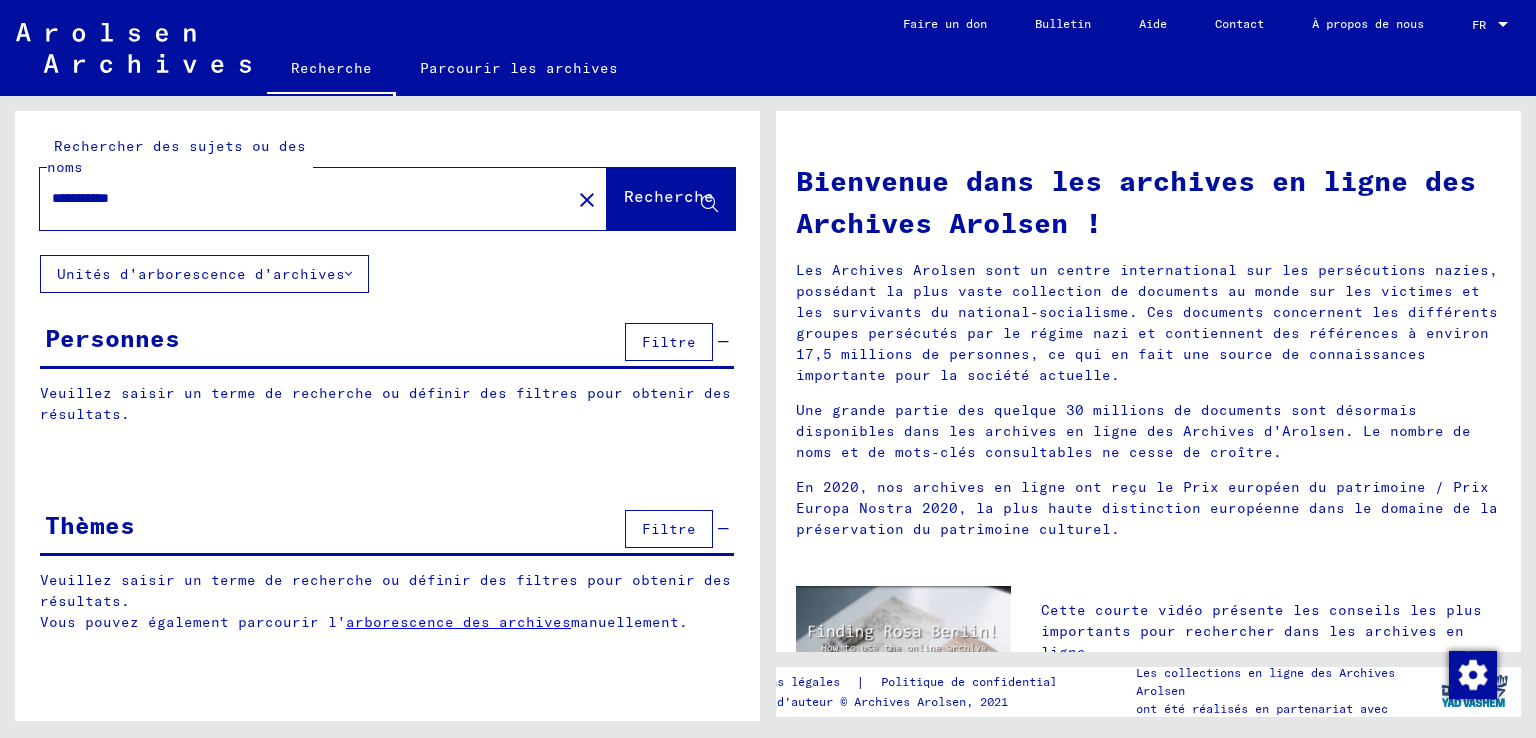 type on "**********" 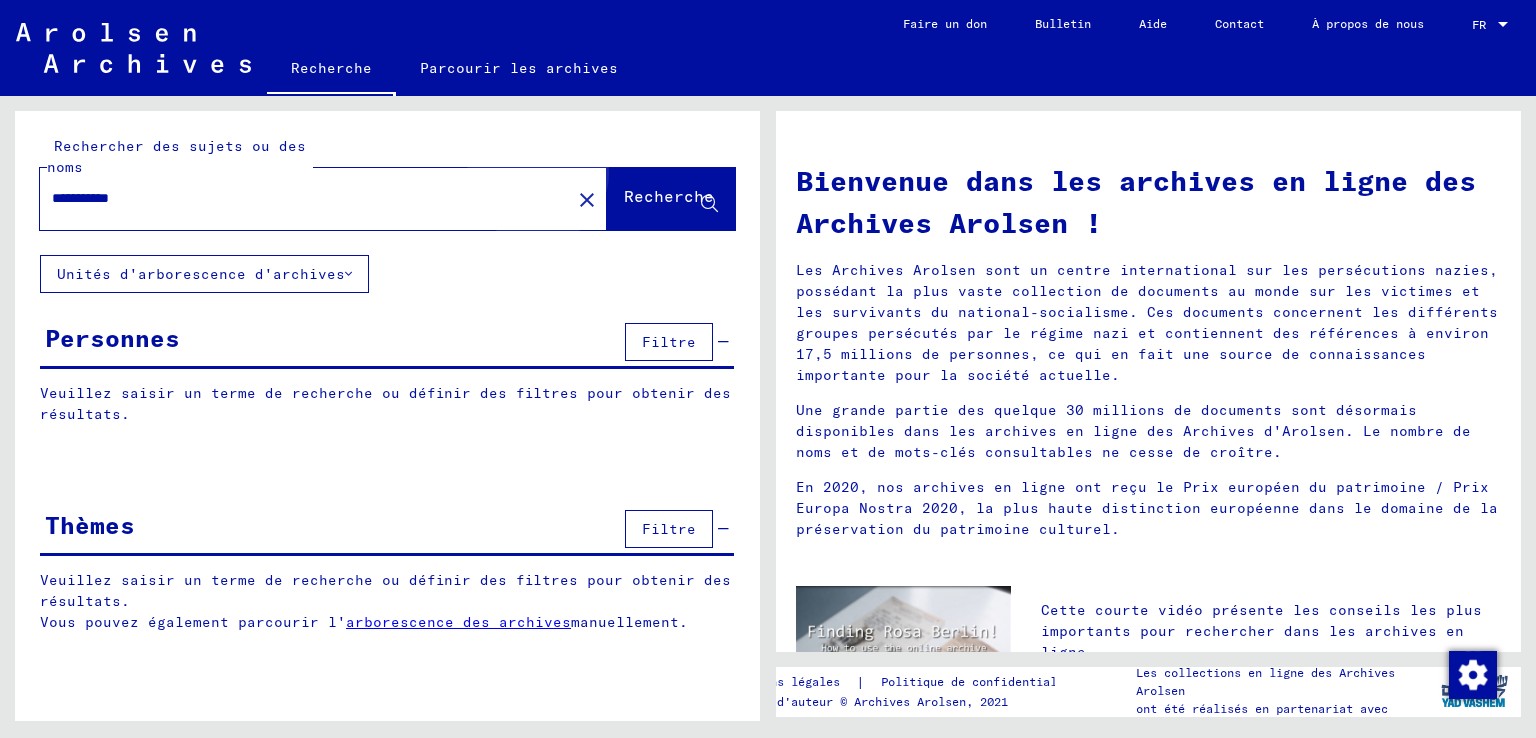 click on "Recherche" 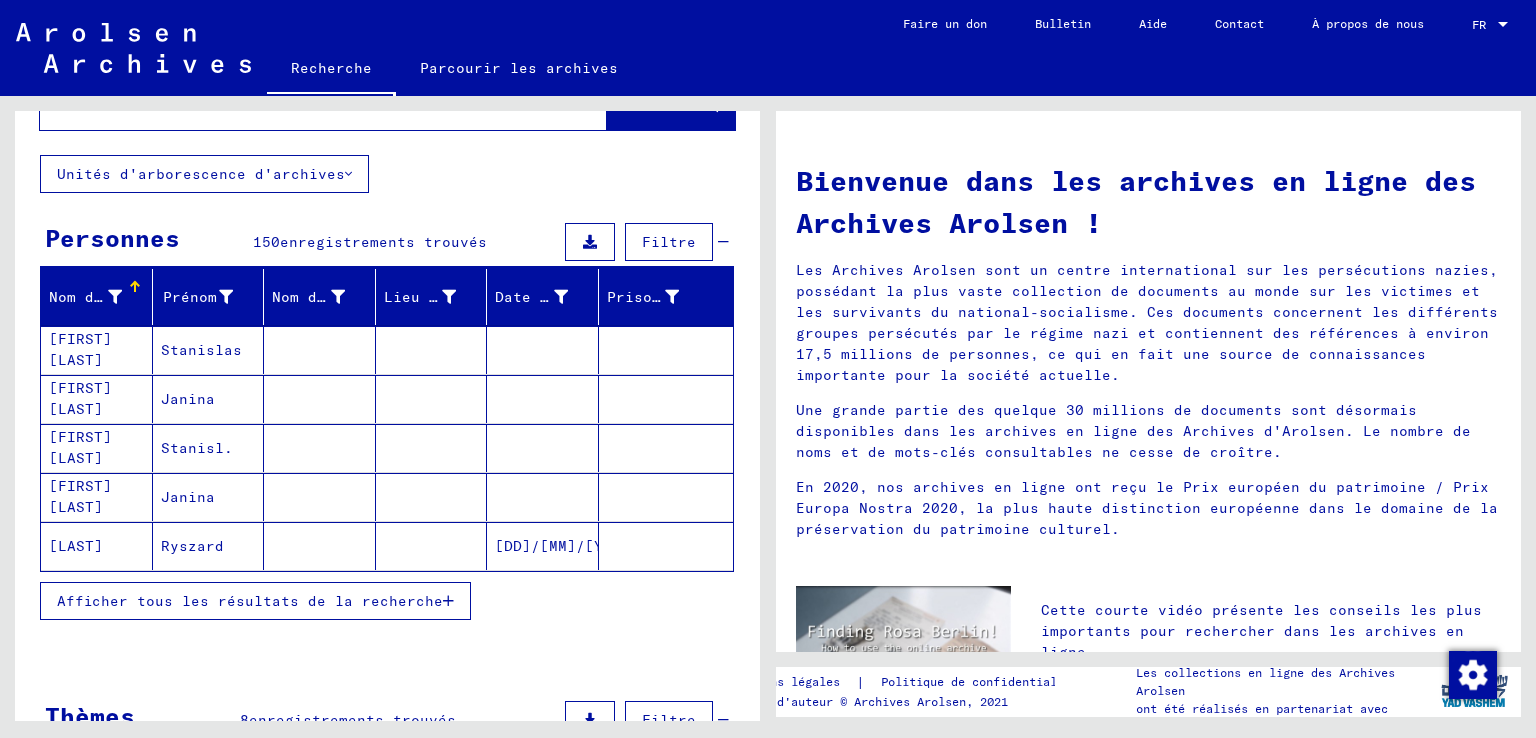 scroll, scrollTop: 300, scrollLeft: 0, axis: vertical 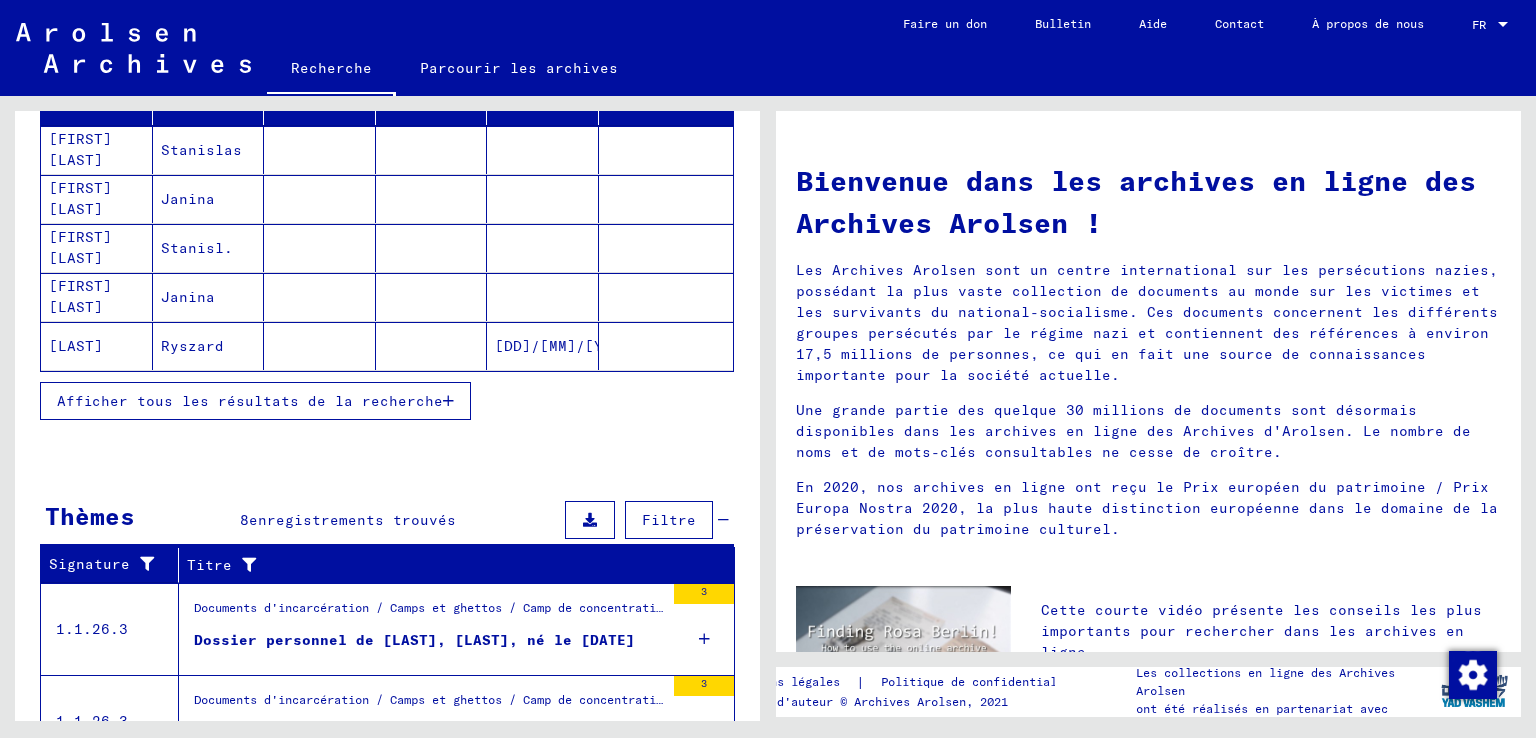 click on "Afficher tous les résultats de la recherche" at bounding box center (250, 401) 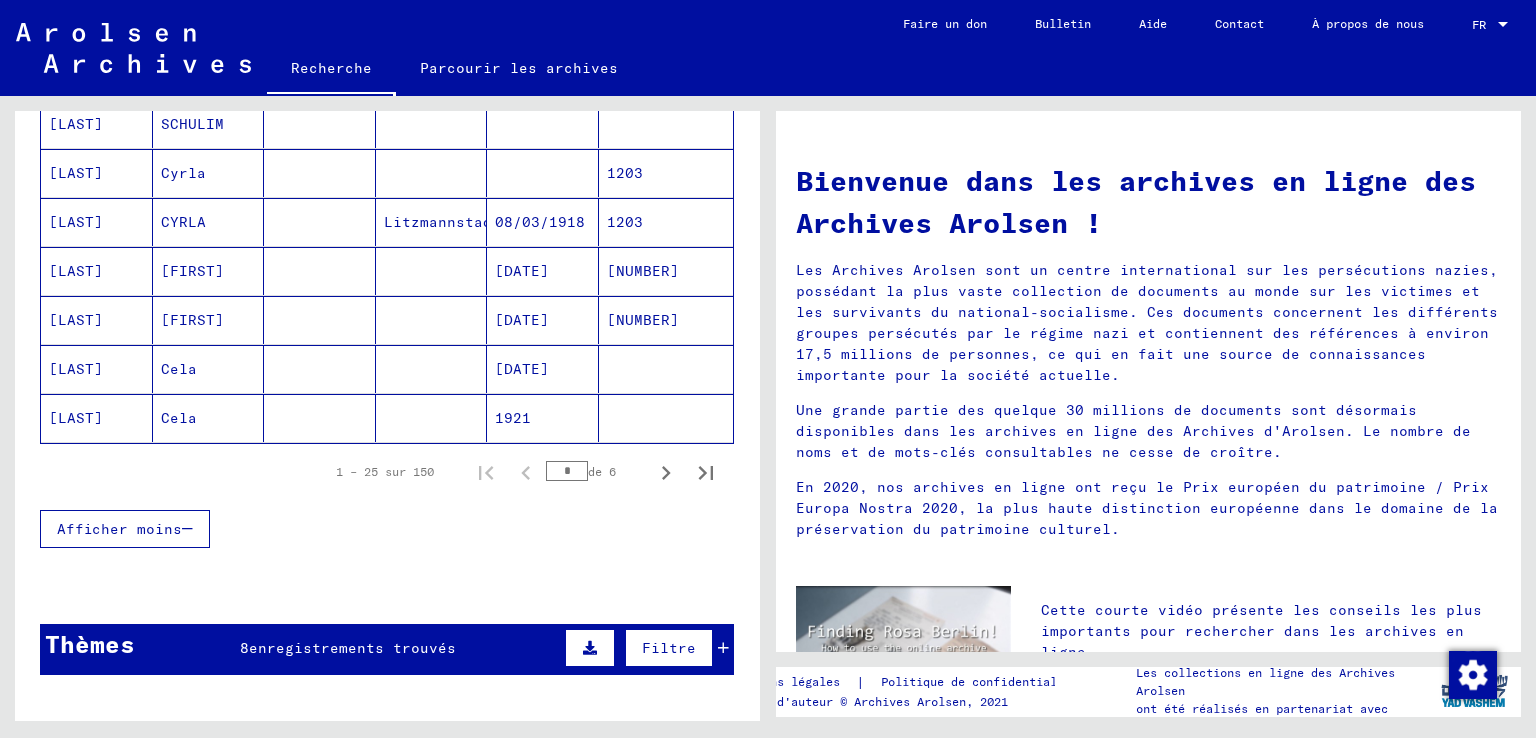 scroll, scrollTop: 1300, scrollLeft: 0, axis: vertical 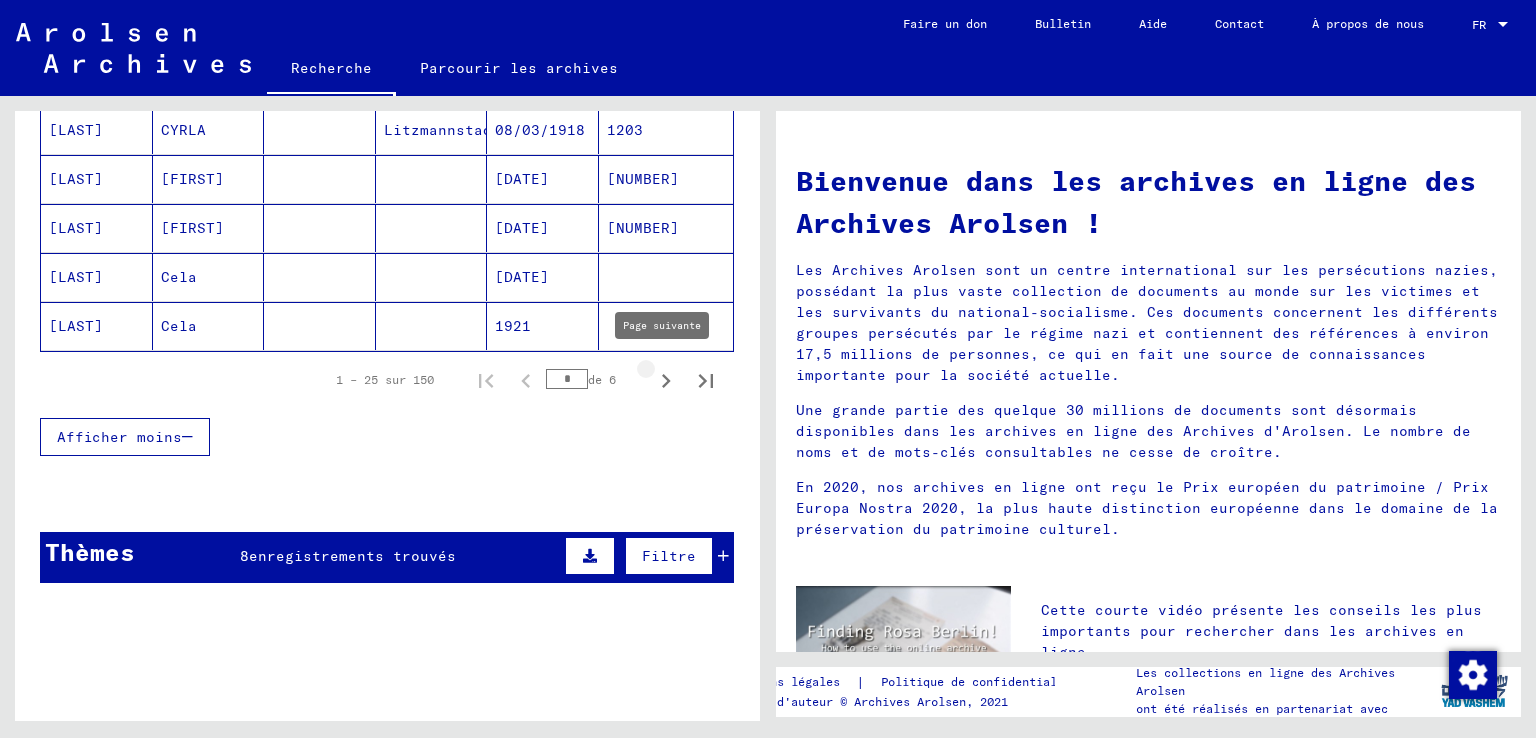 click 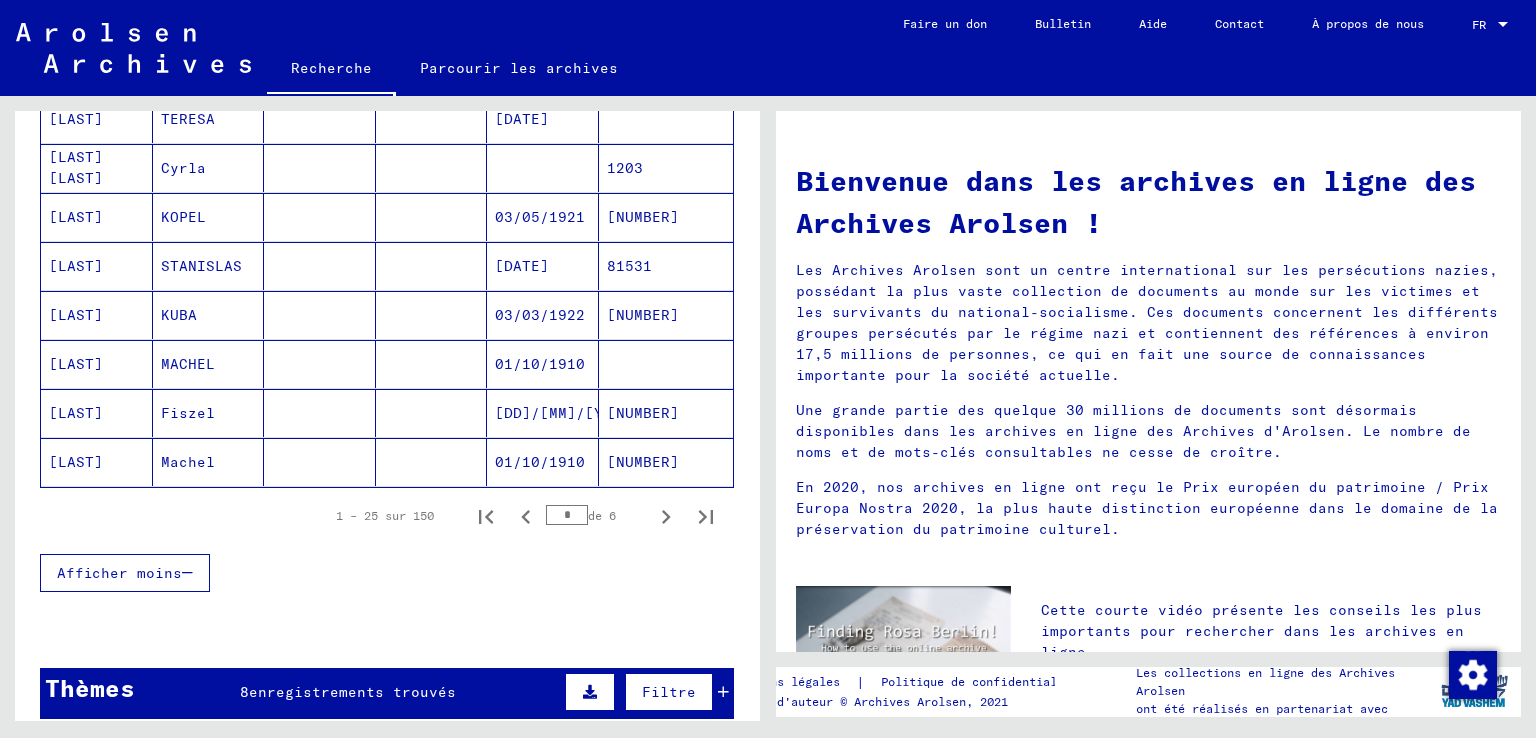scroll, scrollTop: 1200, scrollLeft: 0, axis: vertical 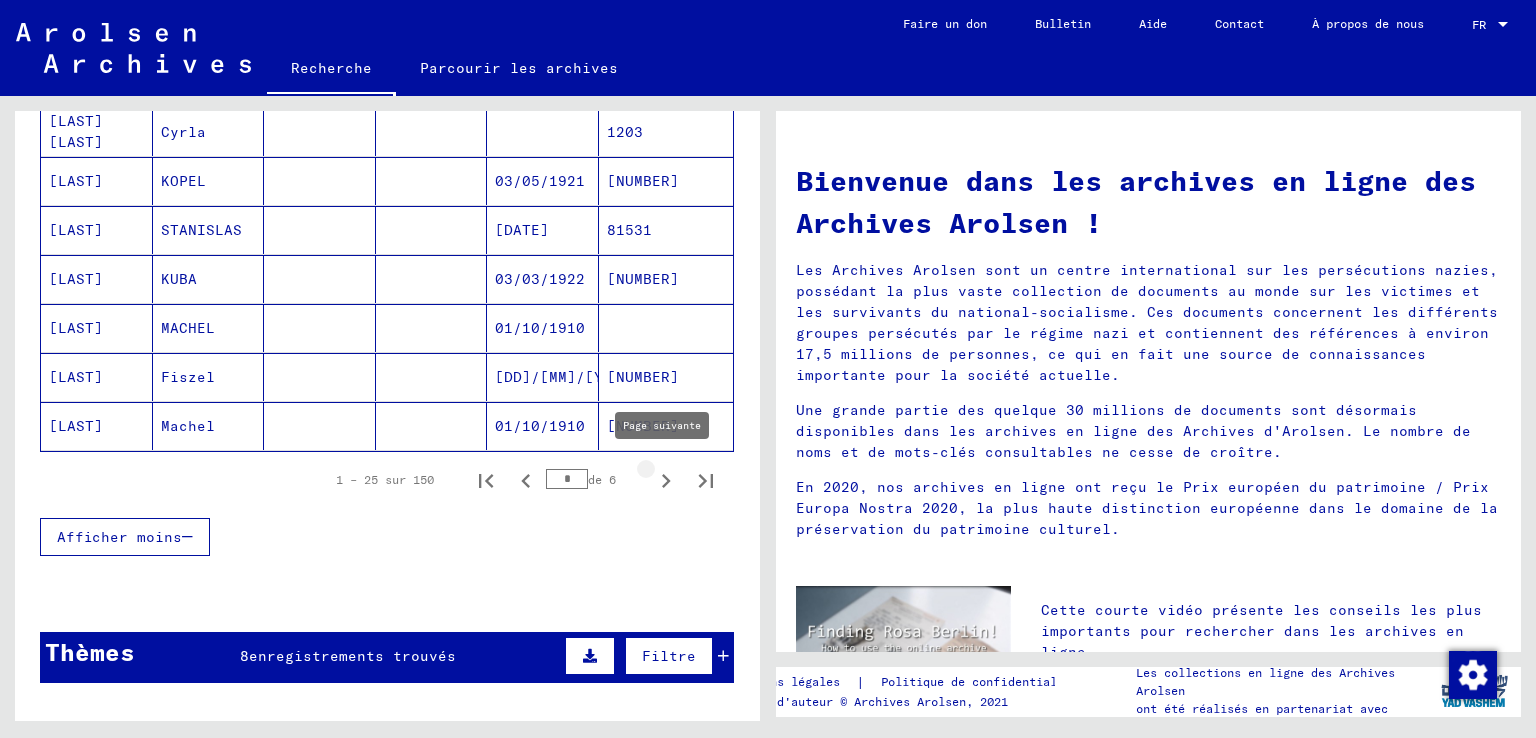 click 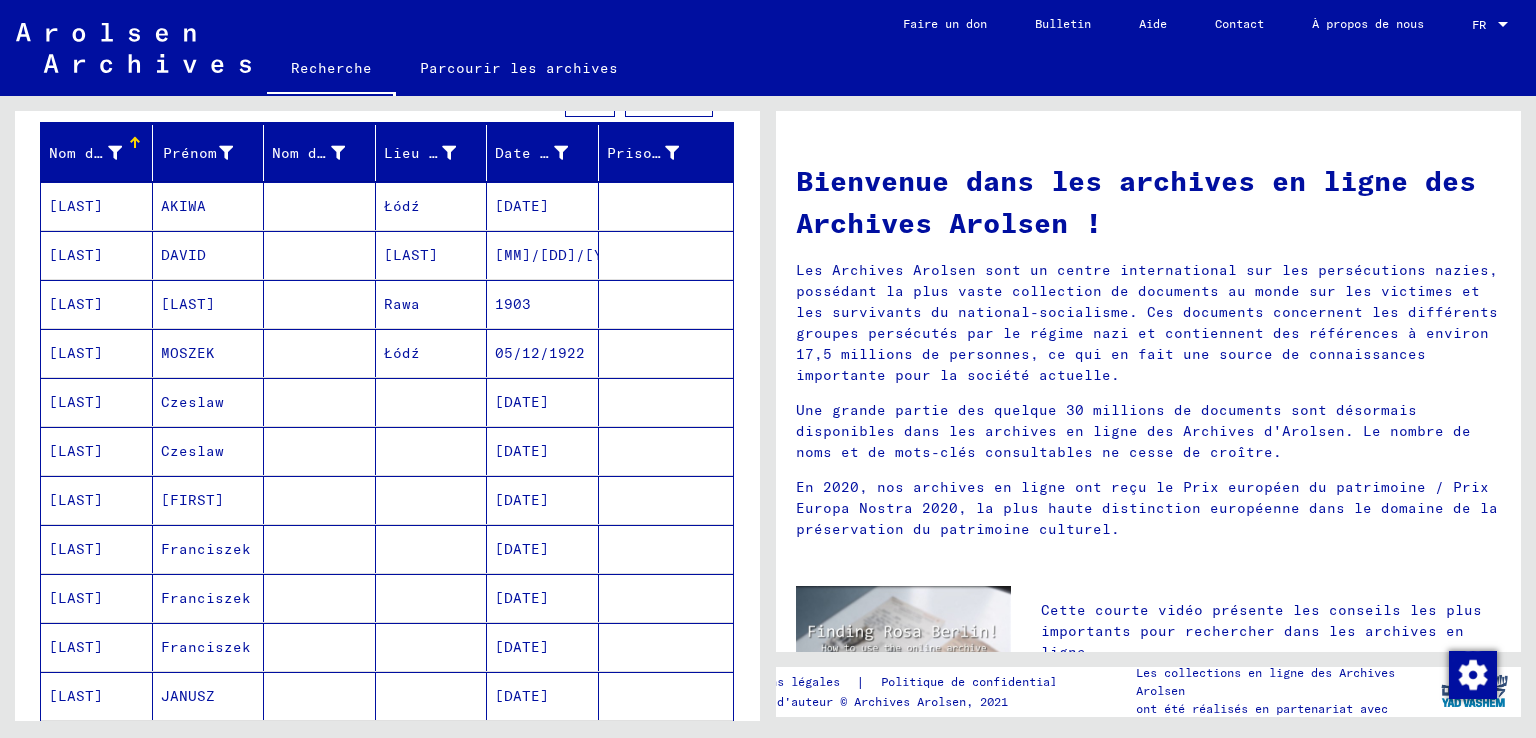 scroll, scrollTop: 200, scrollLeft: 0, axis: vertical 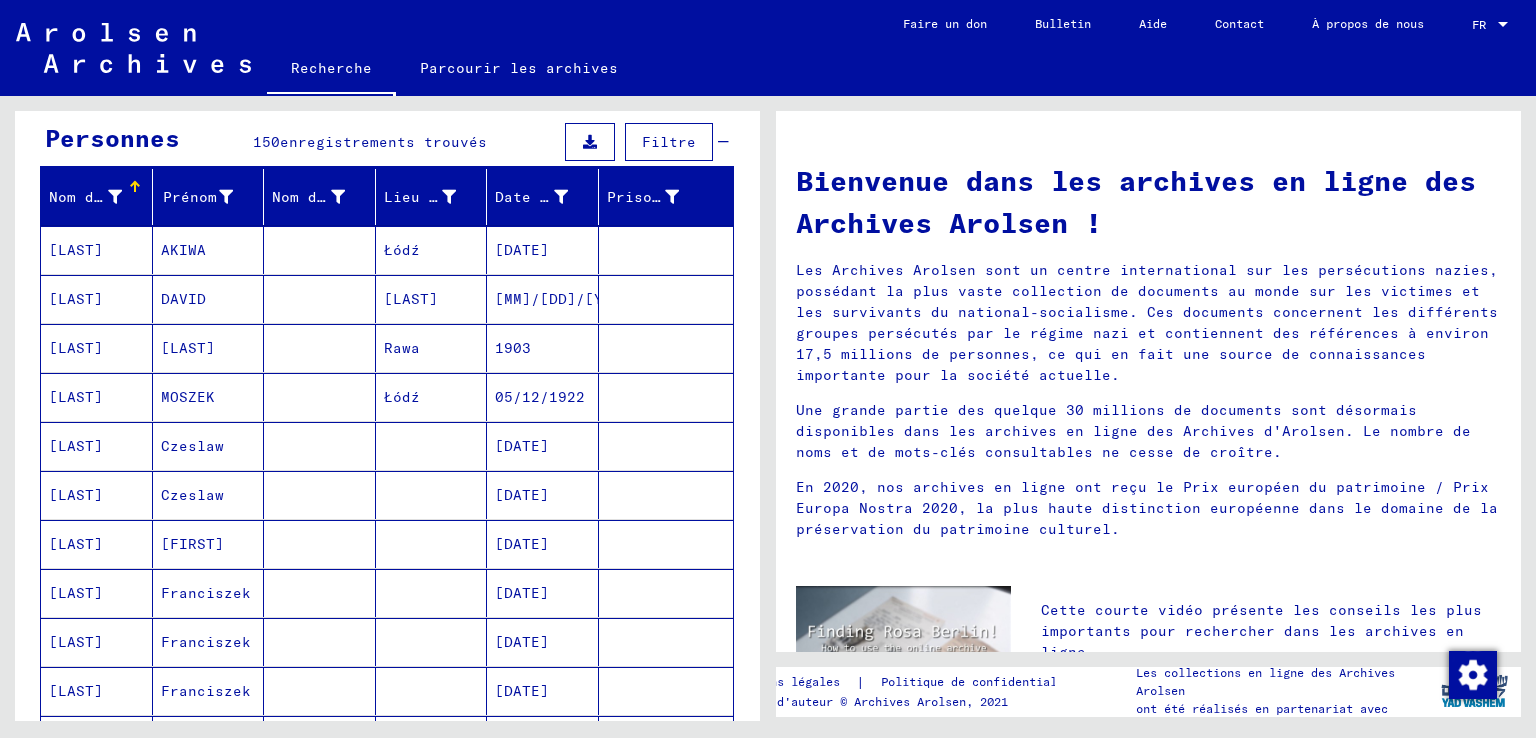 click on "[LAST]" at bounding box center [76, 348] 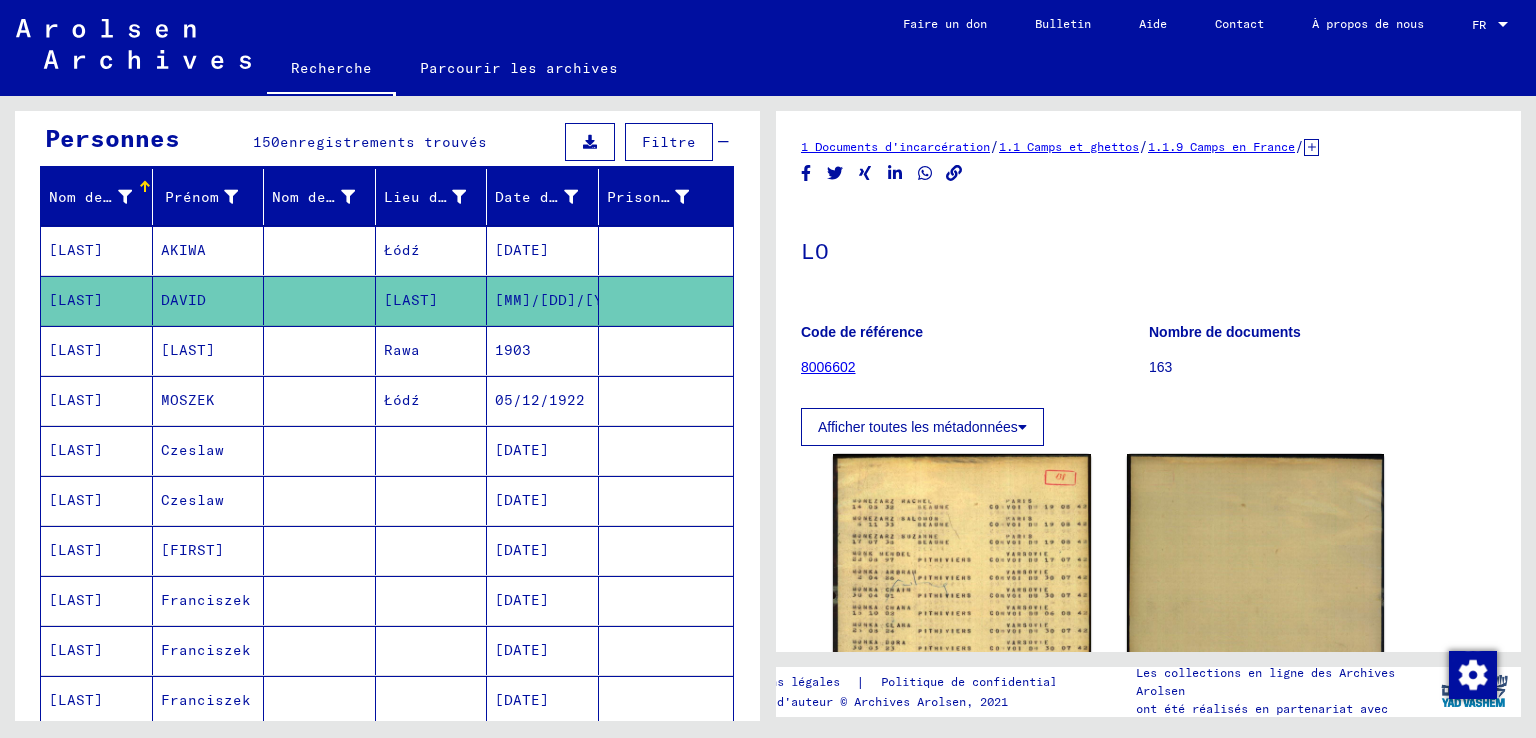scroll, scrollTop: 100, scrollLeft: 0, axis: vertical 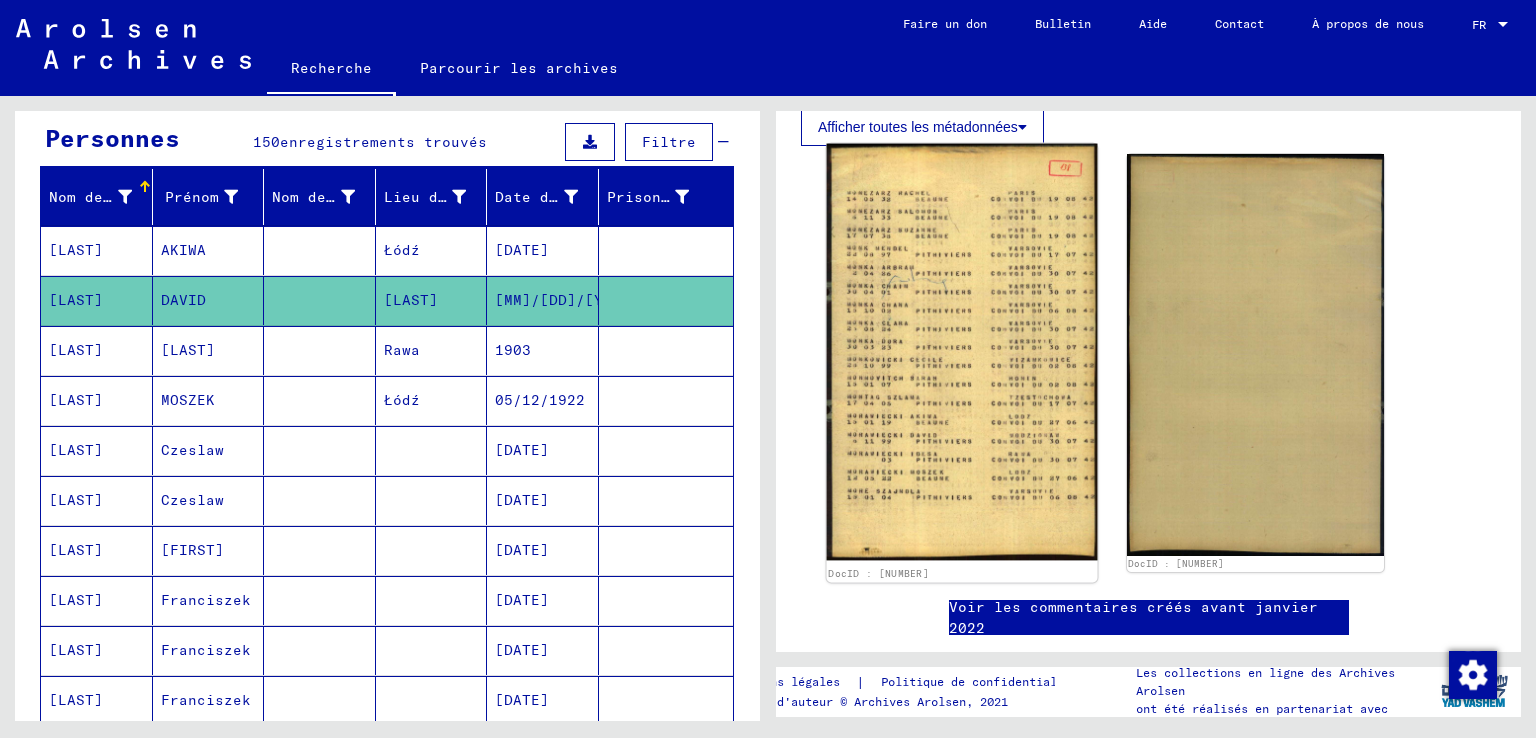 click 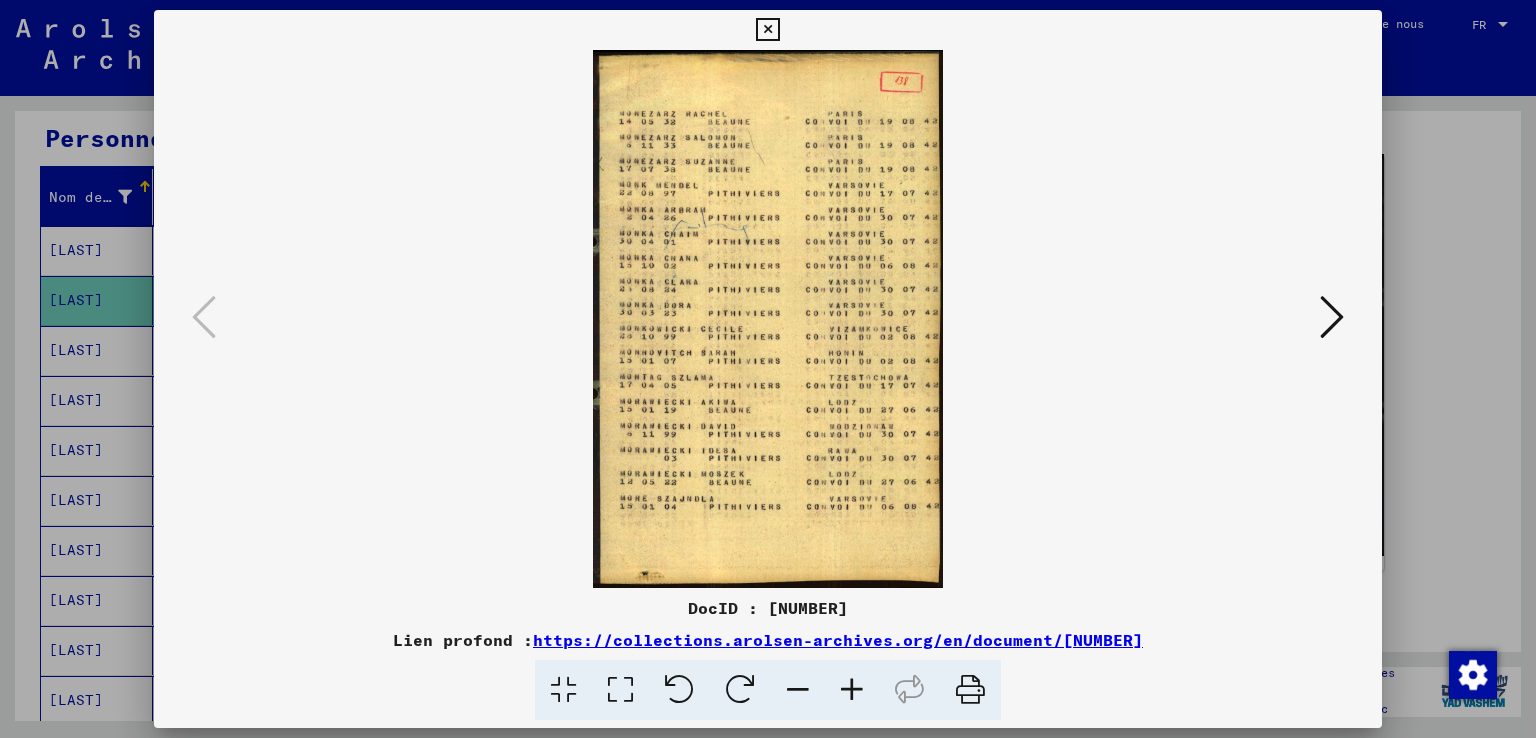 type 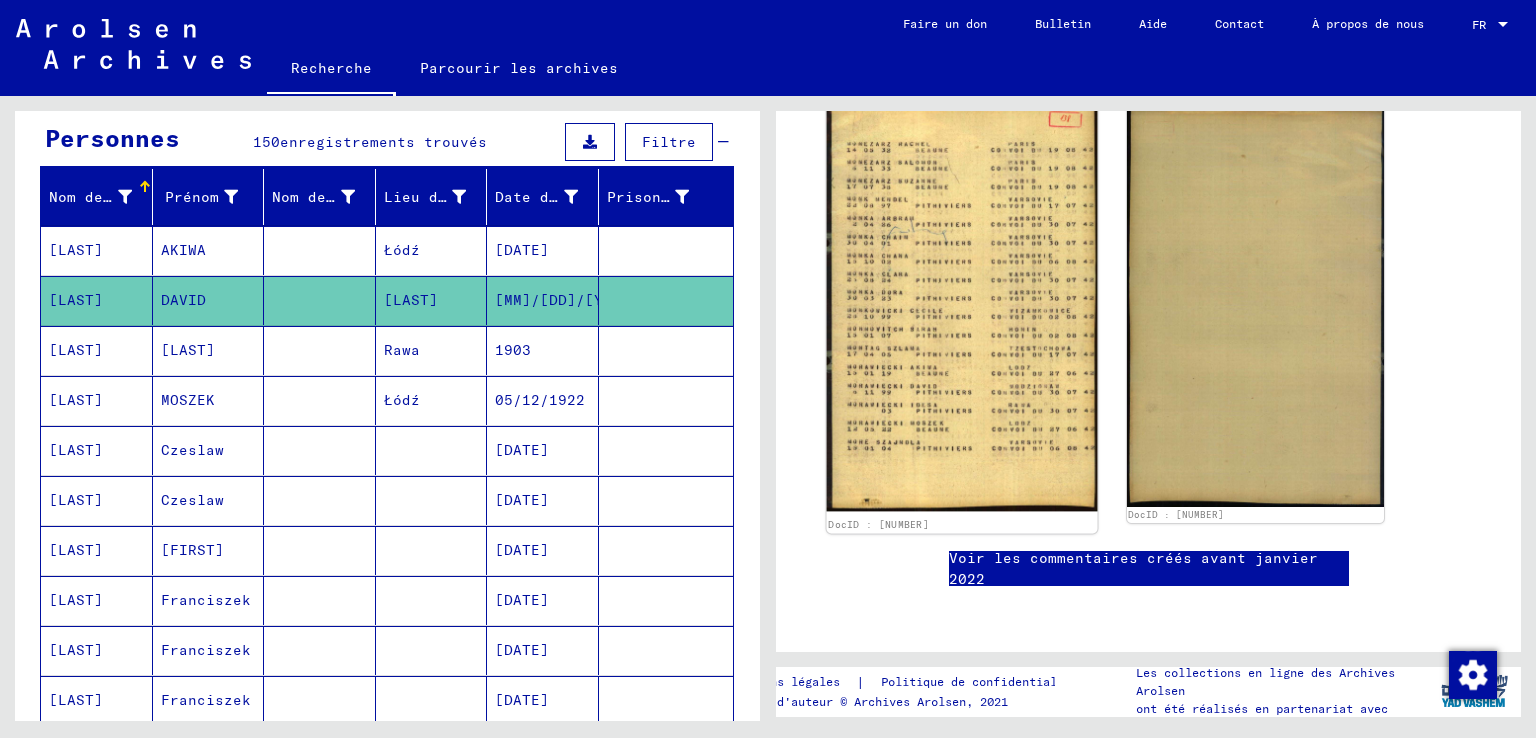 scroll, scrollTop: 400, scrollLeft: 0, axis: vertical 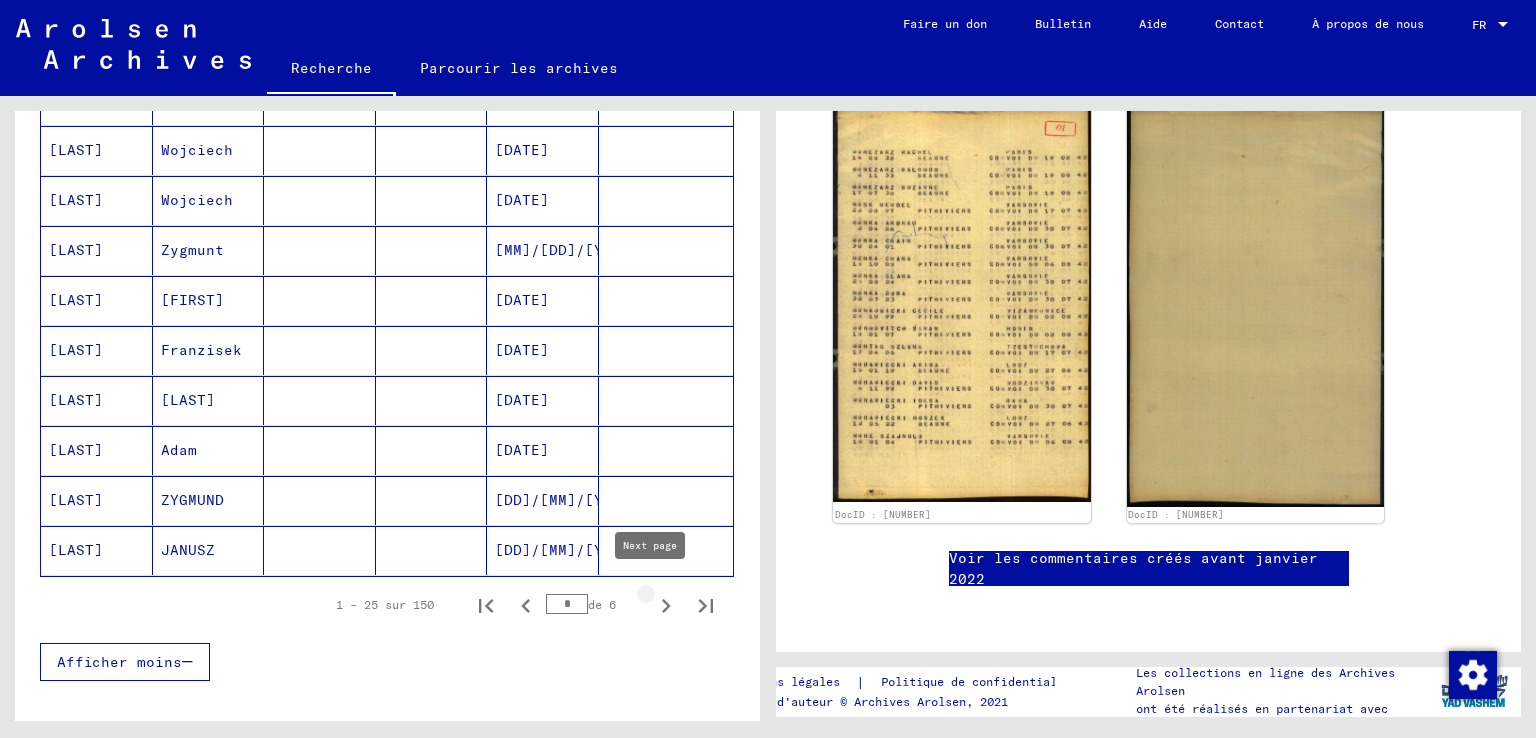 click 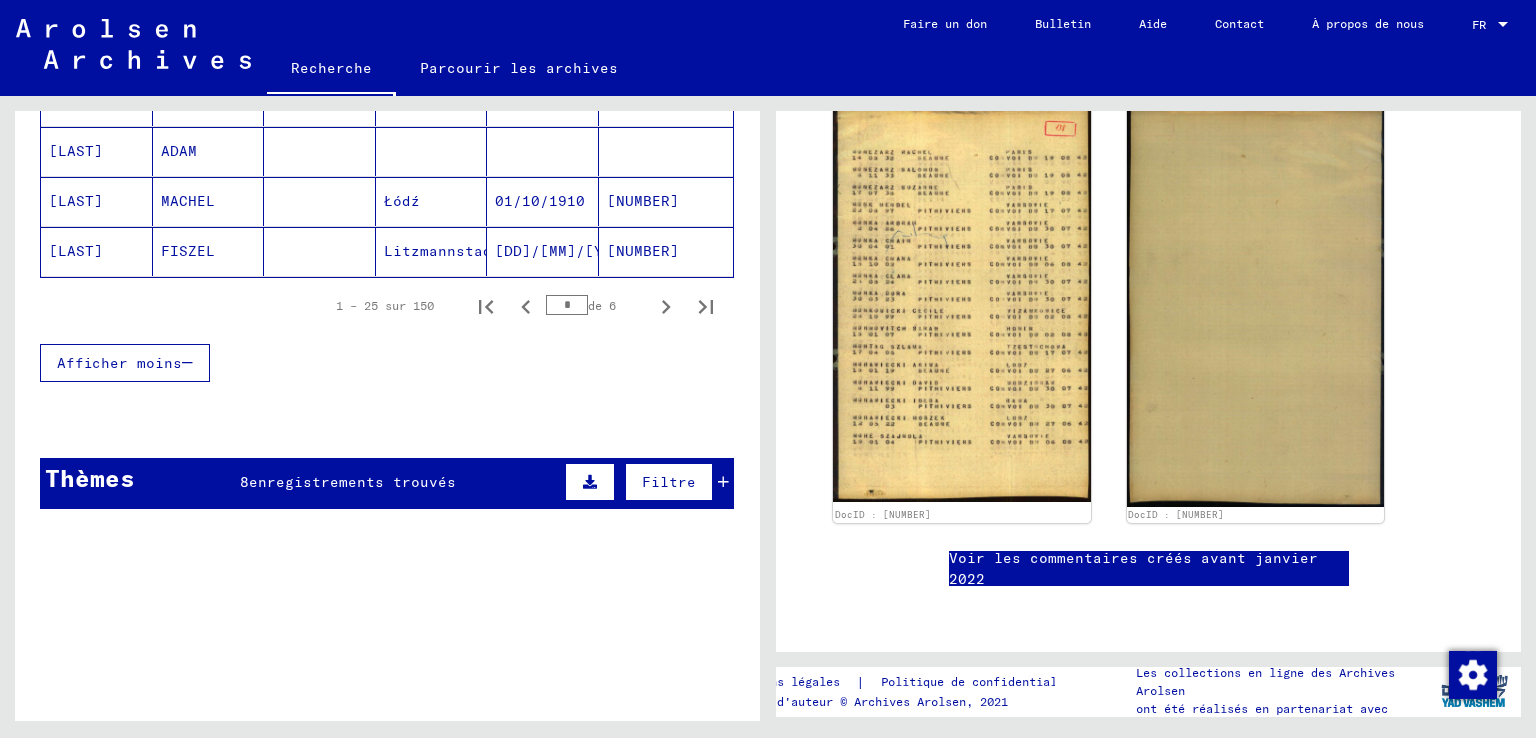 scroll, scrollTop: 1400, scrollLeft: 0, axis: vertical 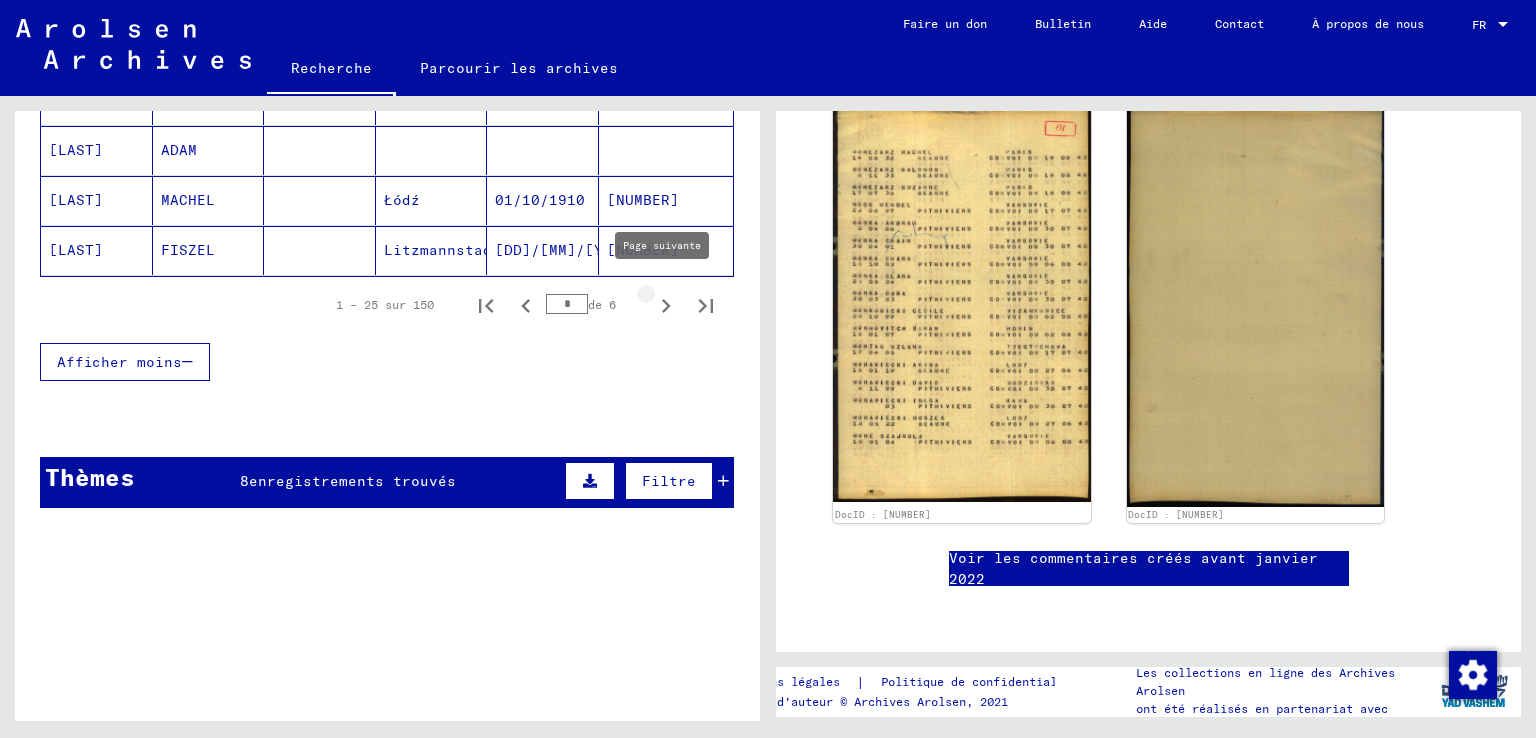 click 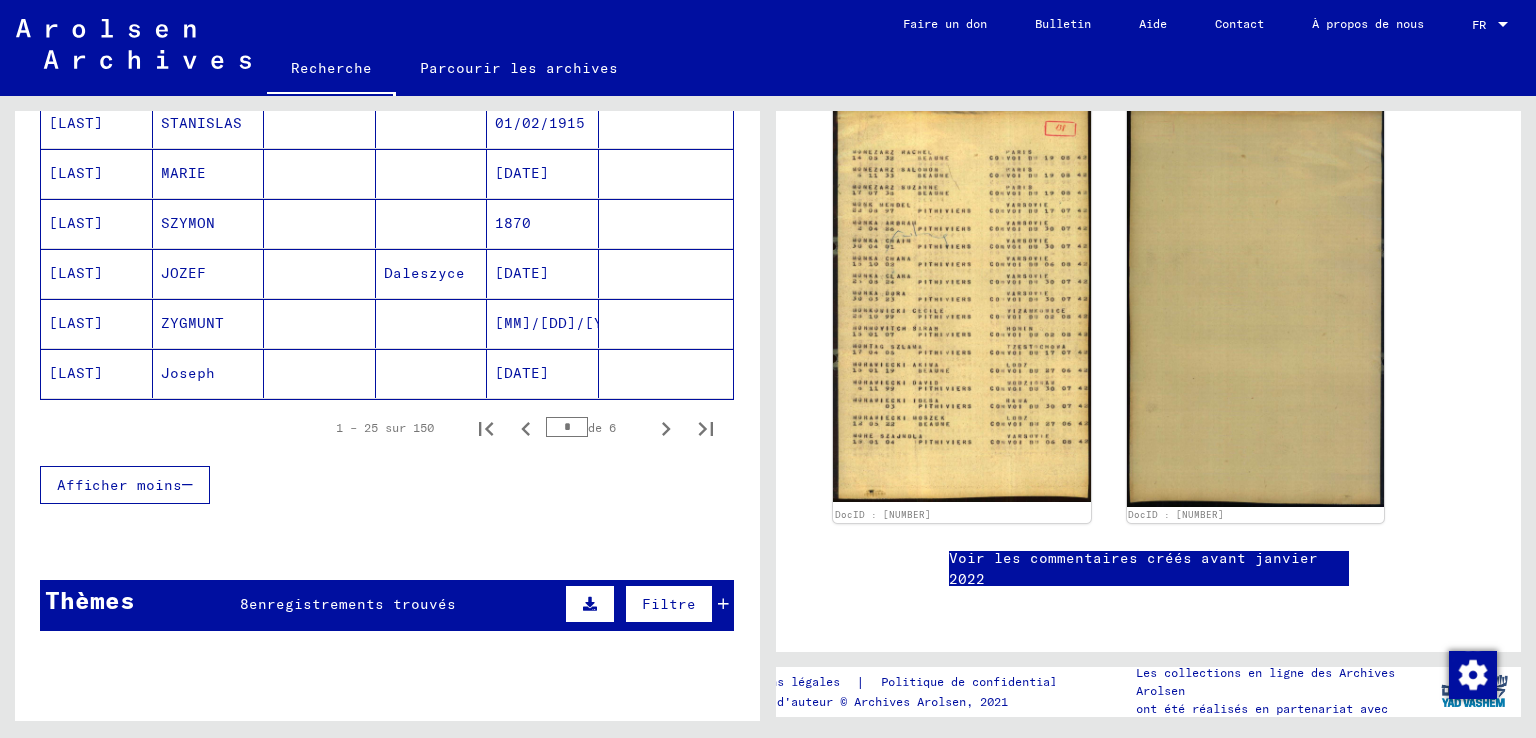 scroll, scrollTop: 1300, scrollLeft: 0, axis: vertical 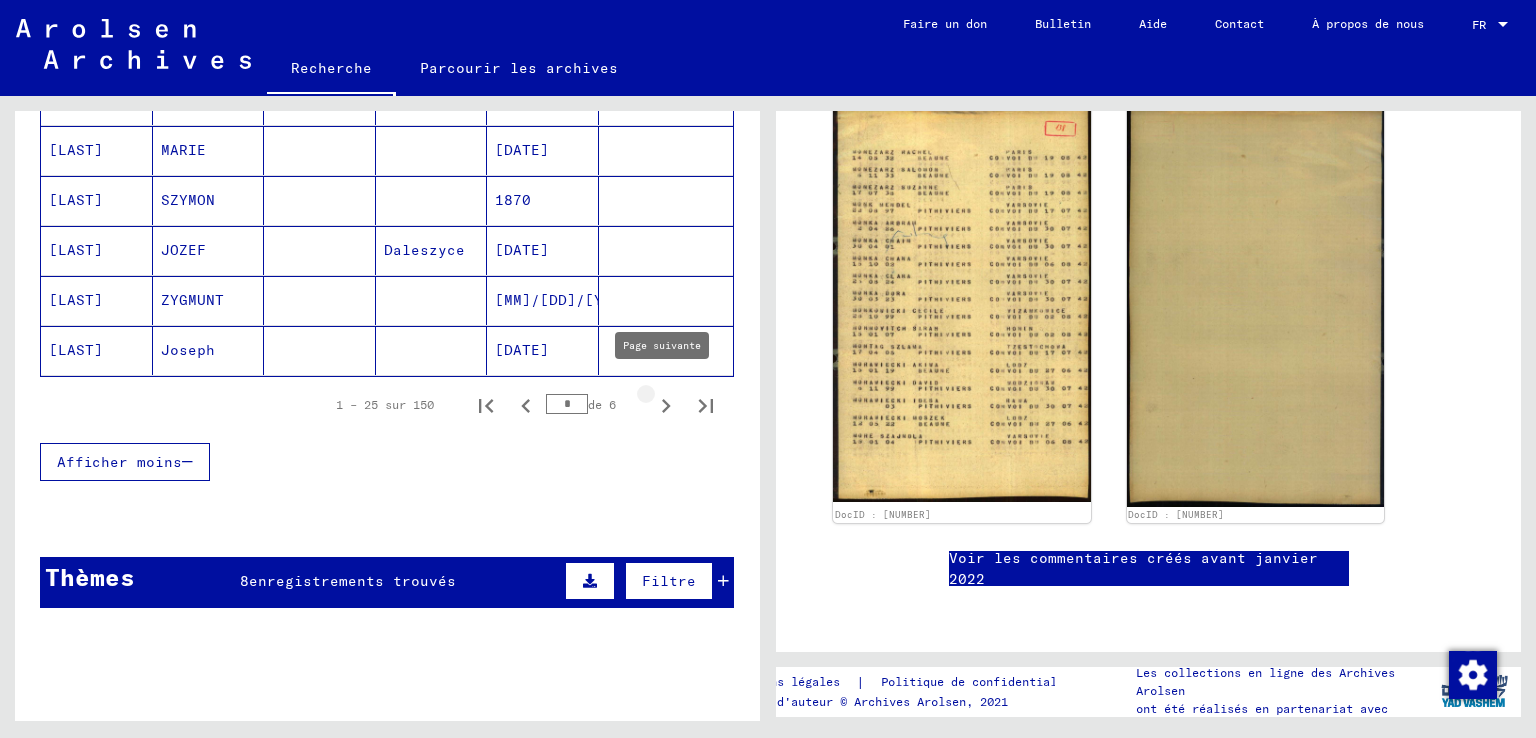 click 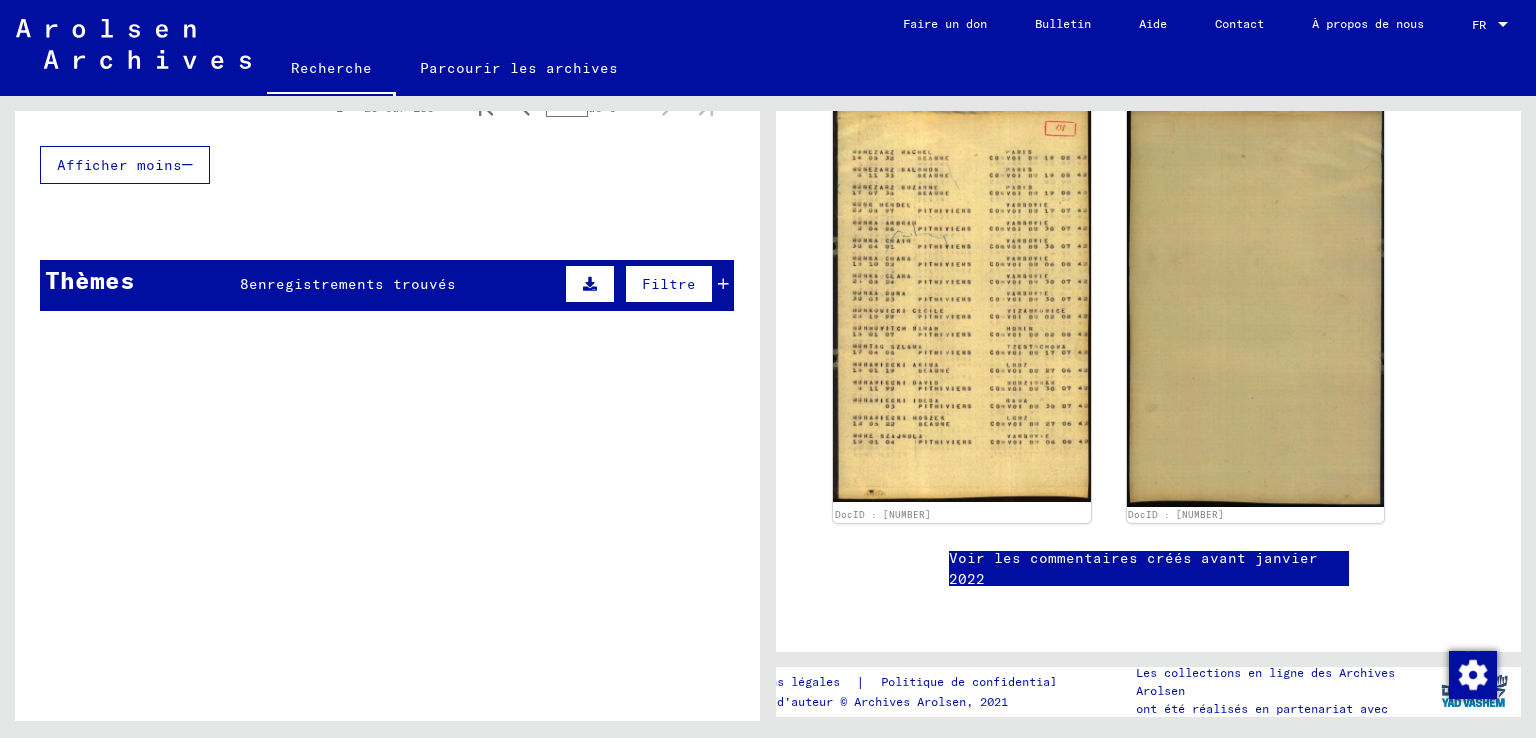 scroll, scrollTop: 1600, scrollLeft: 0, axis: vertical 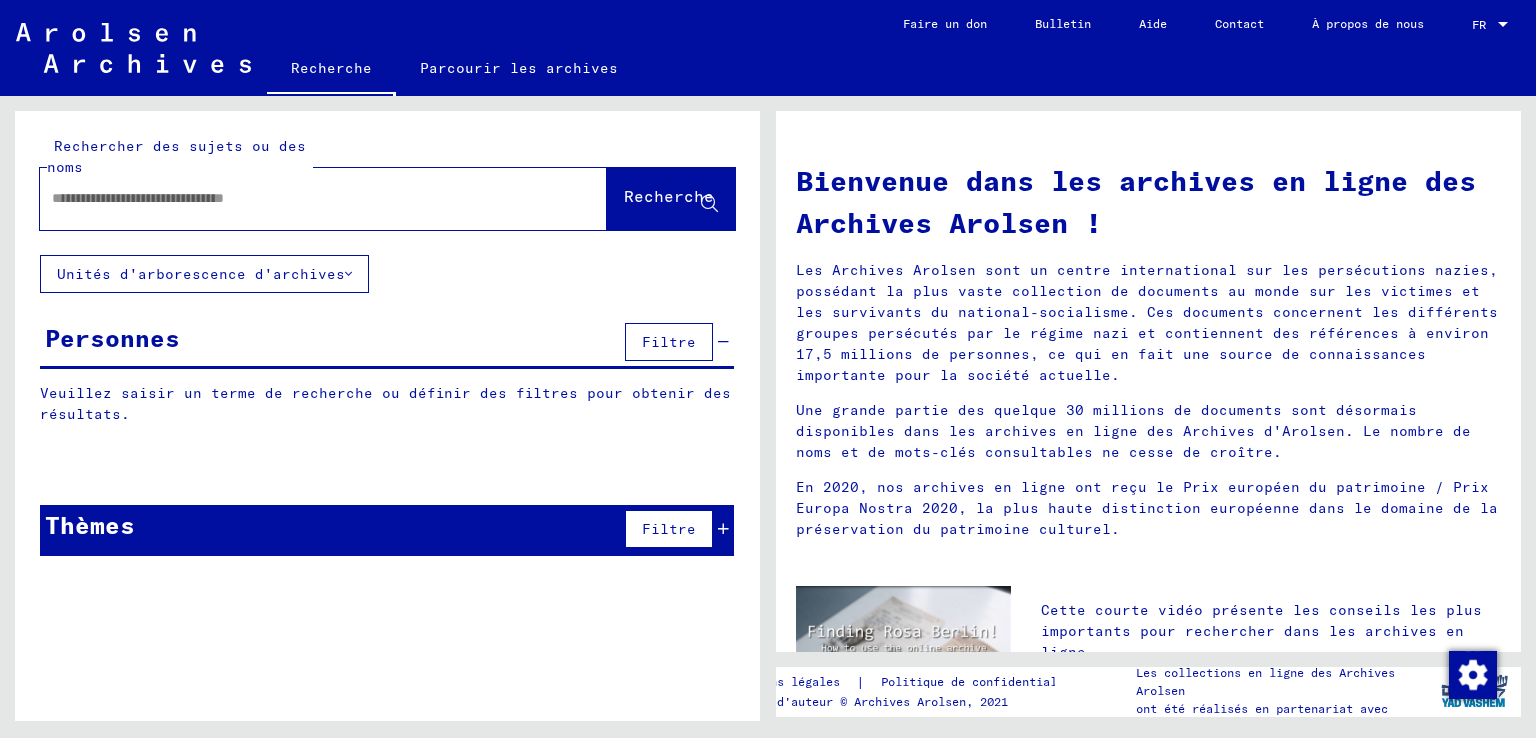 click at bounding box center [299, 198] 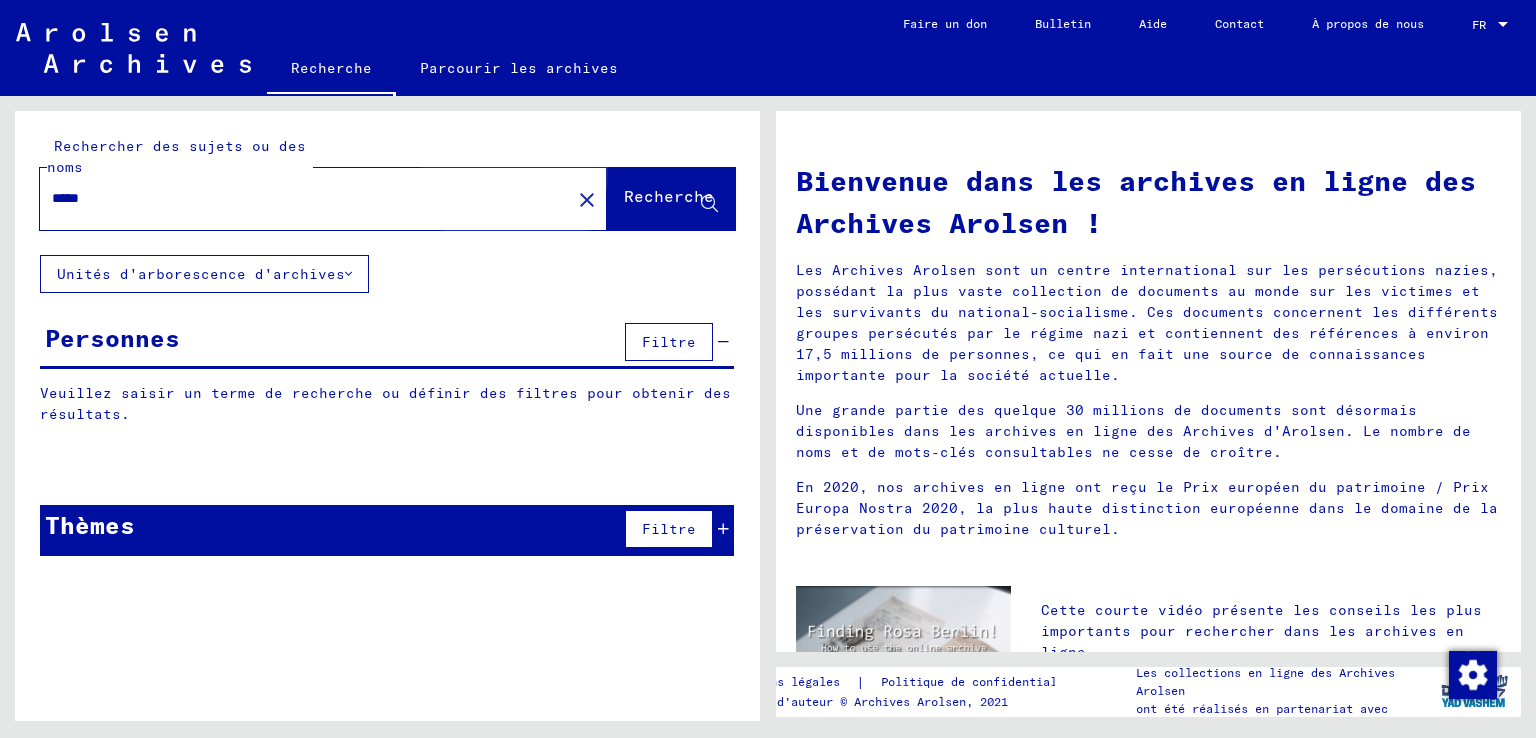 click on "Recherche" 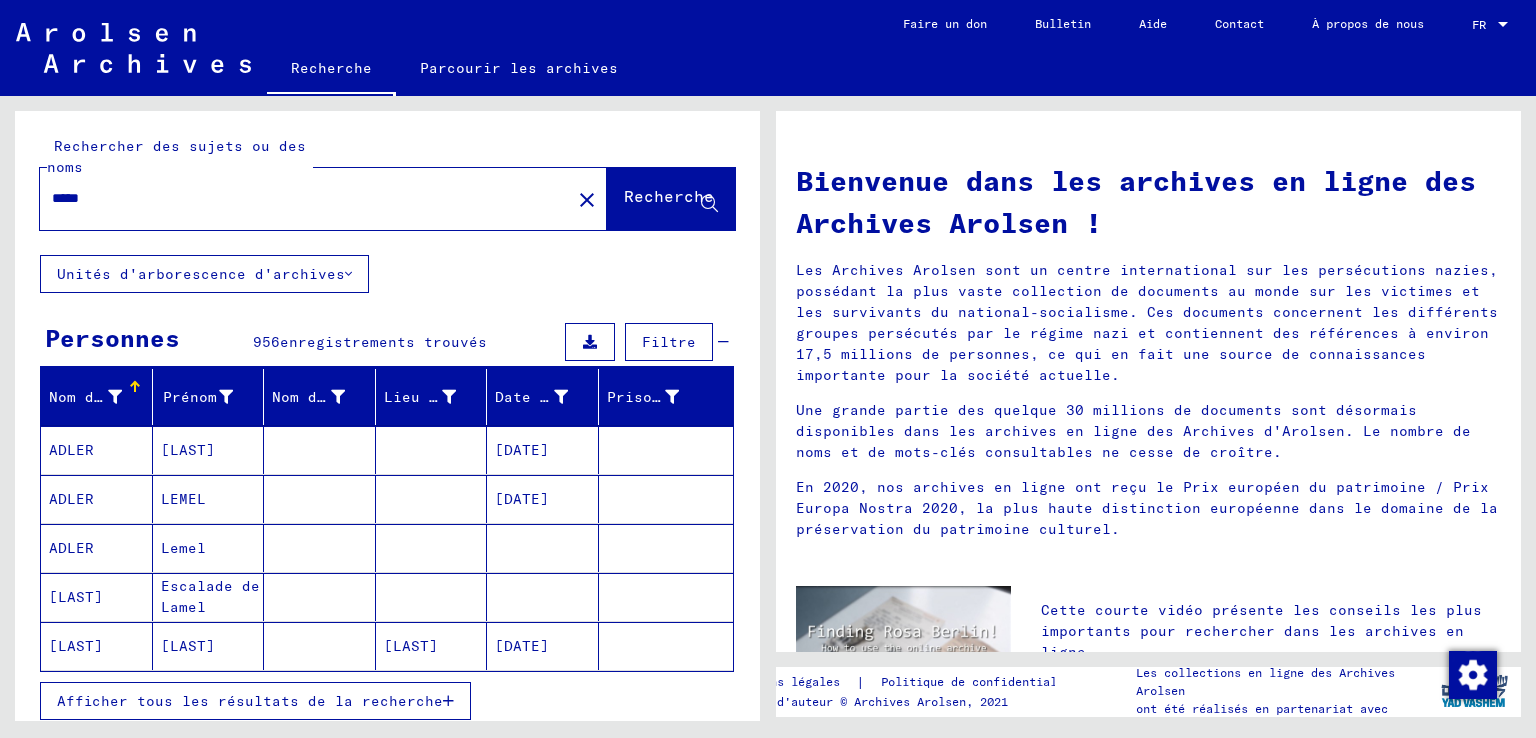 click on "*****" at bounding box center (299, 198) 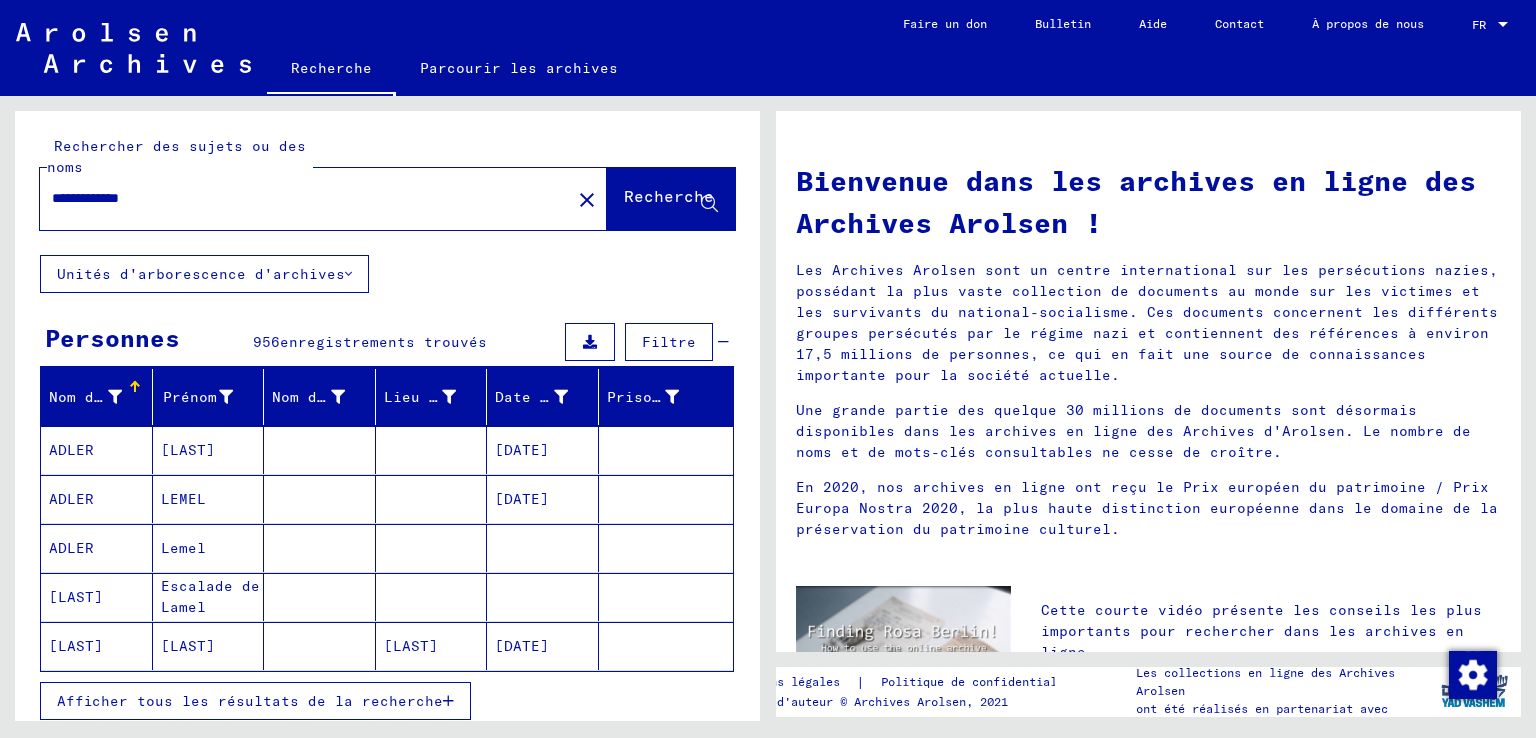 click on "**********" at bounding box center (299, 198) 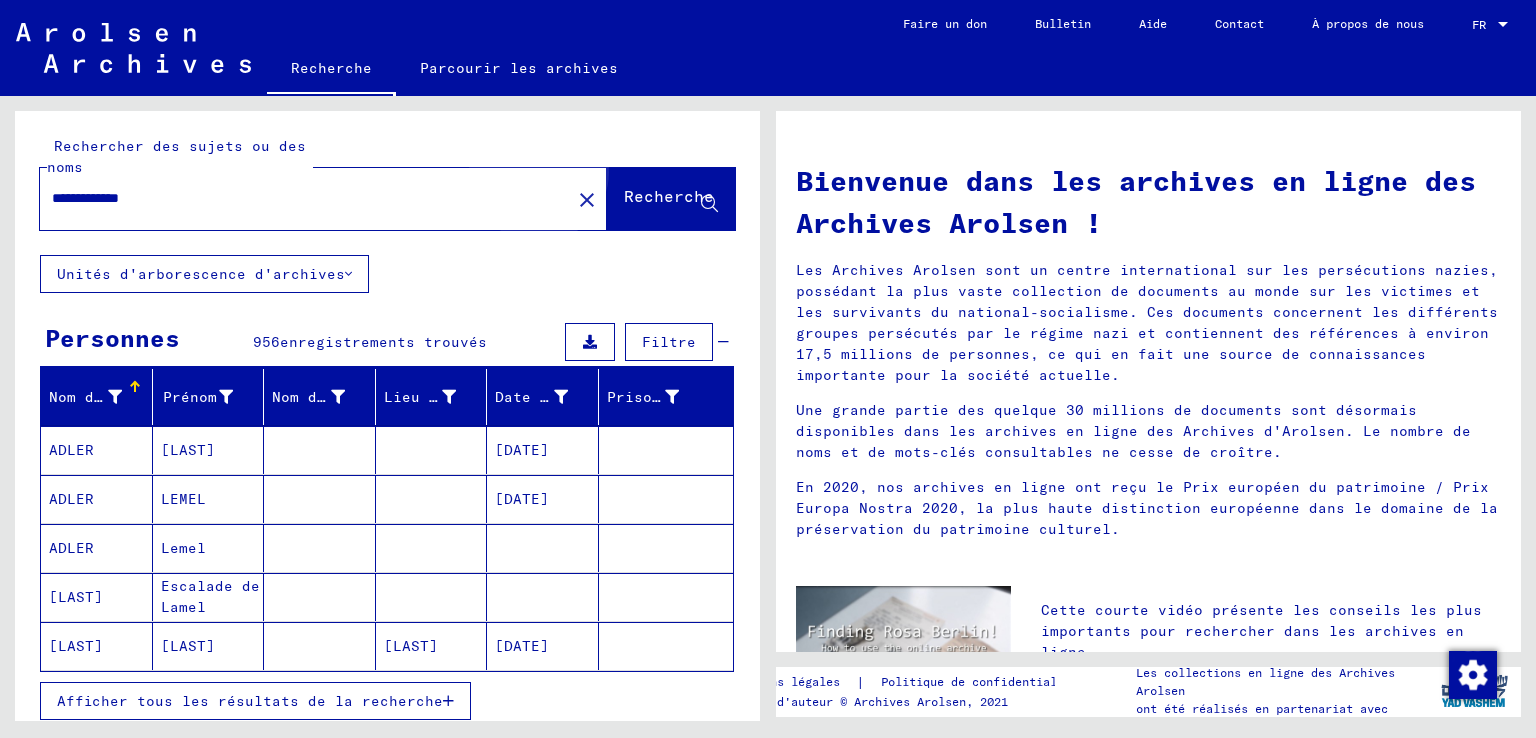 click on "Recherche" 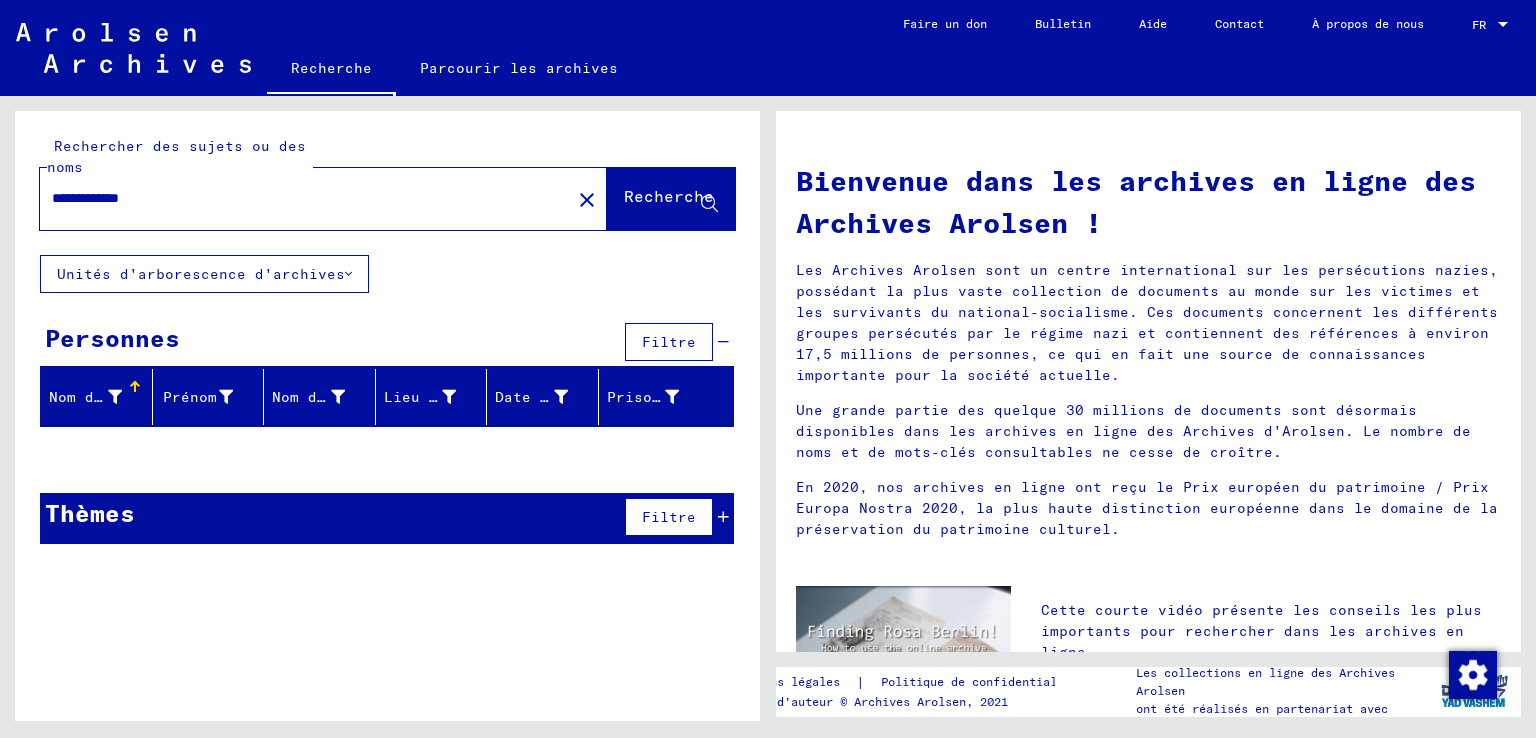drag, startPoint x: 162, startPoint y: 198, endPoint x: 104, endPoint y: 198, distance: 58 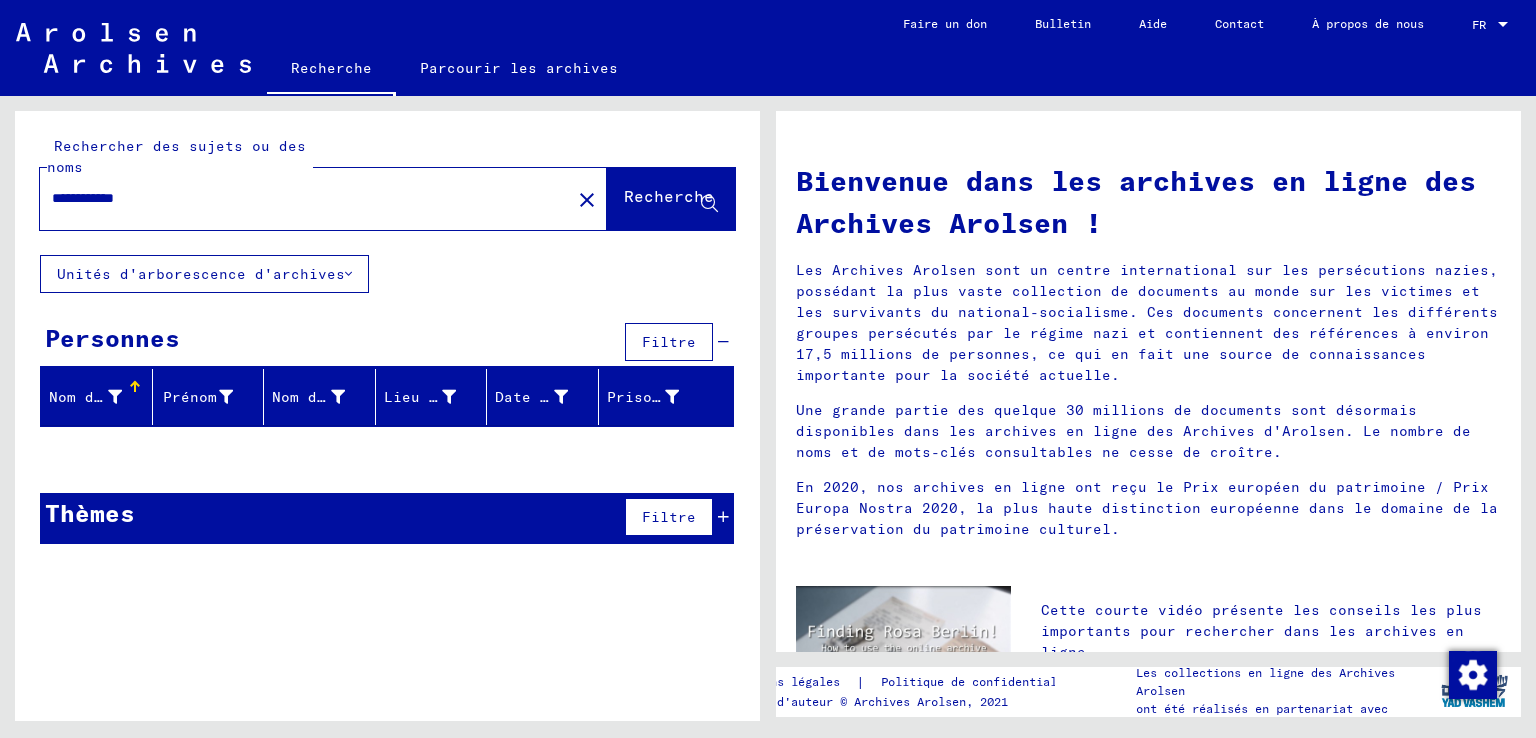 drag, startPoint x: 89, startPoint y: 201, endPoint x: 47, endPoint y: 197, distance: 42.190044 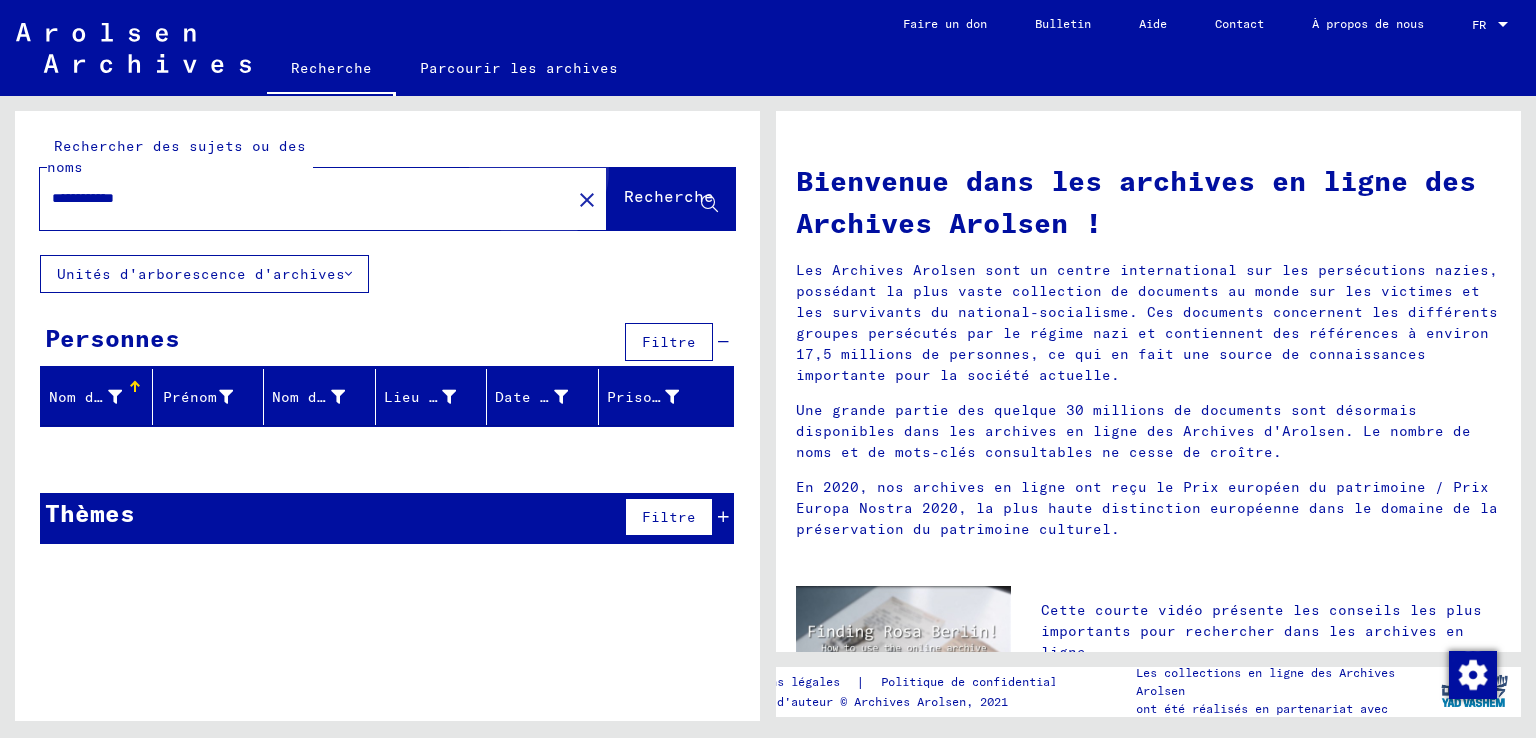 click on "Recherche" 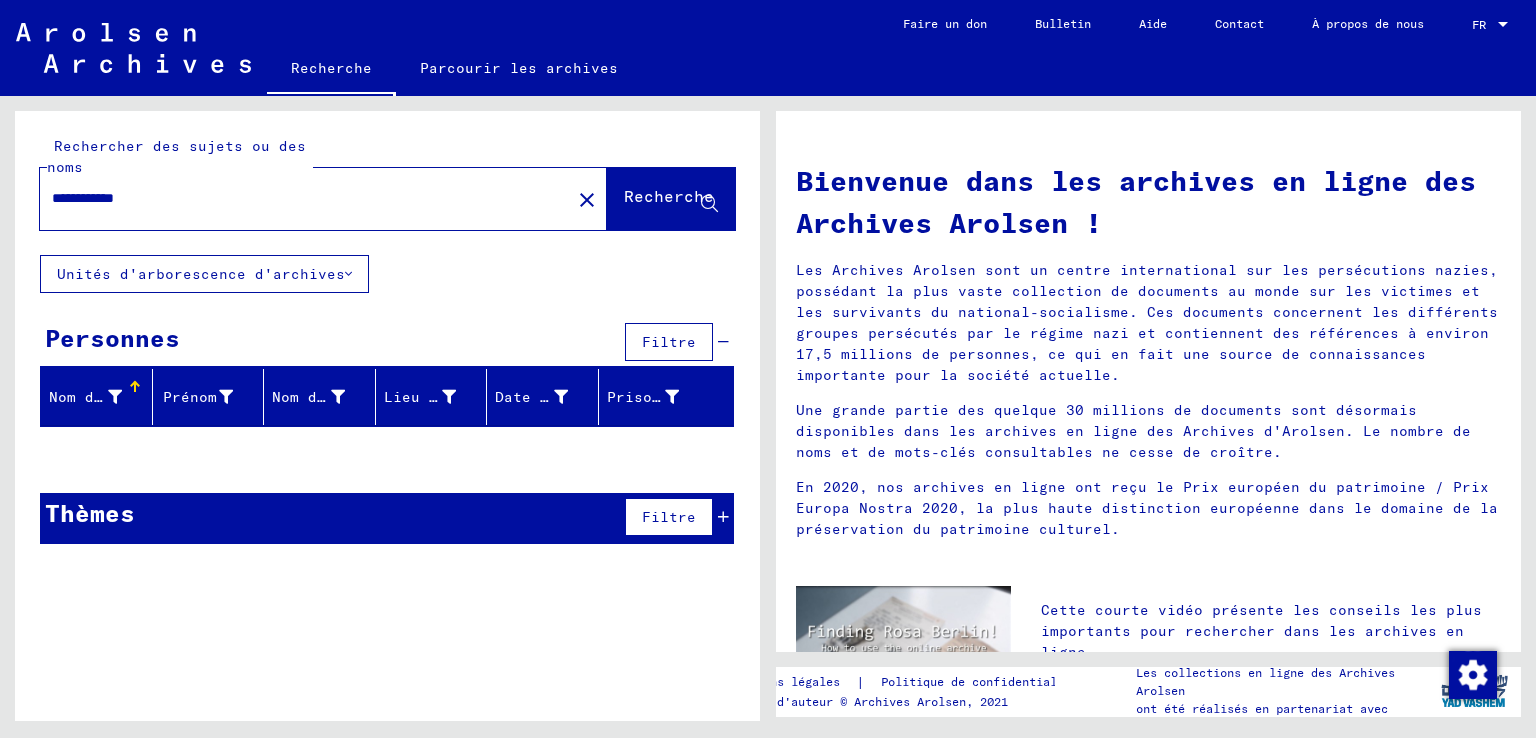 drag, startPoint x: 91, startPoint y: 199, endPoint x: 45, endPoint y: 197, distance: 46.043457 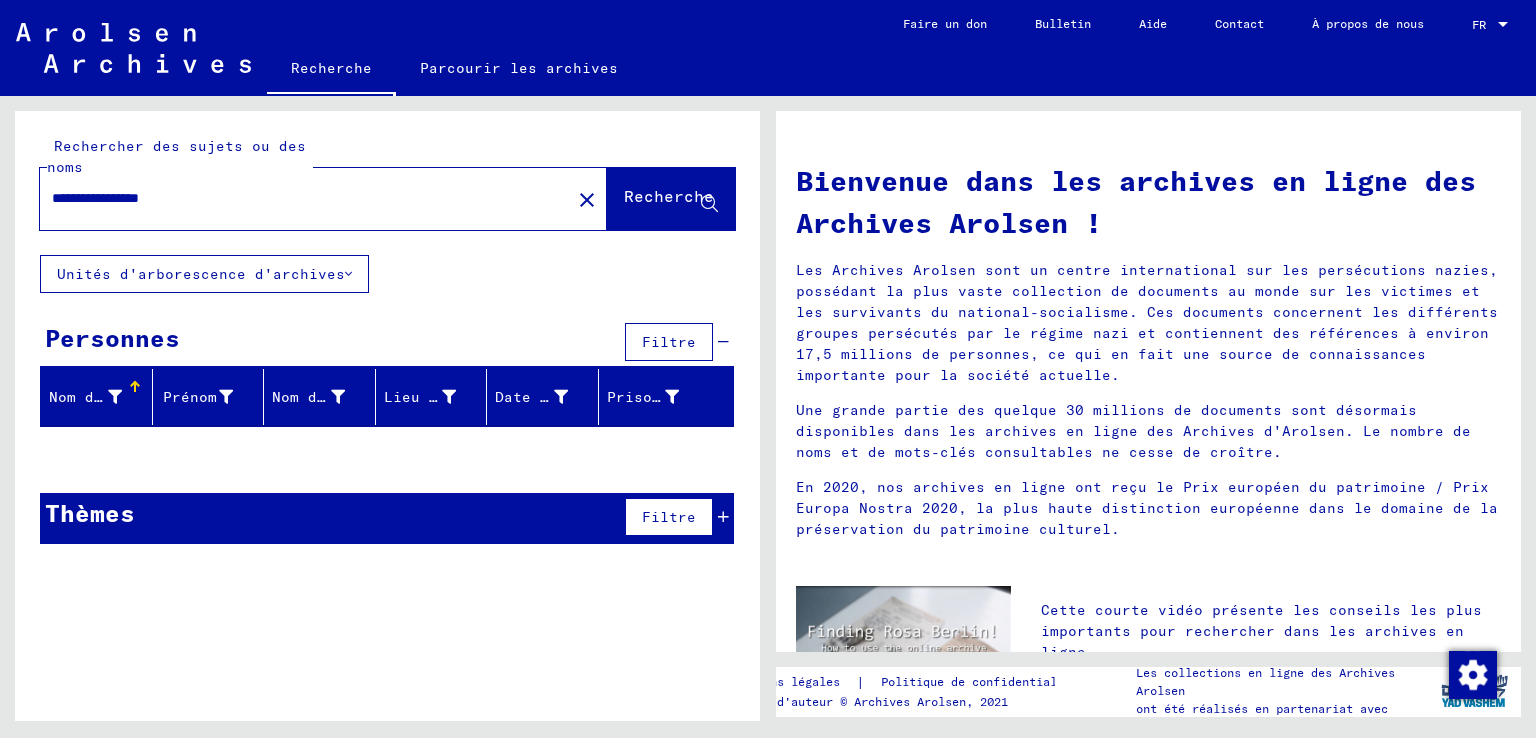 type on "**********" 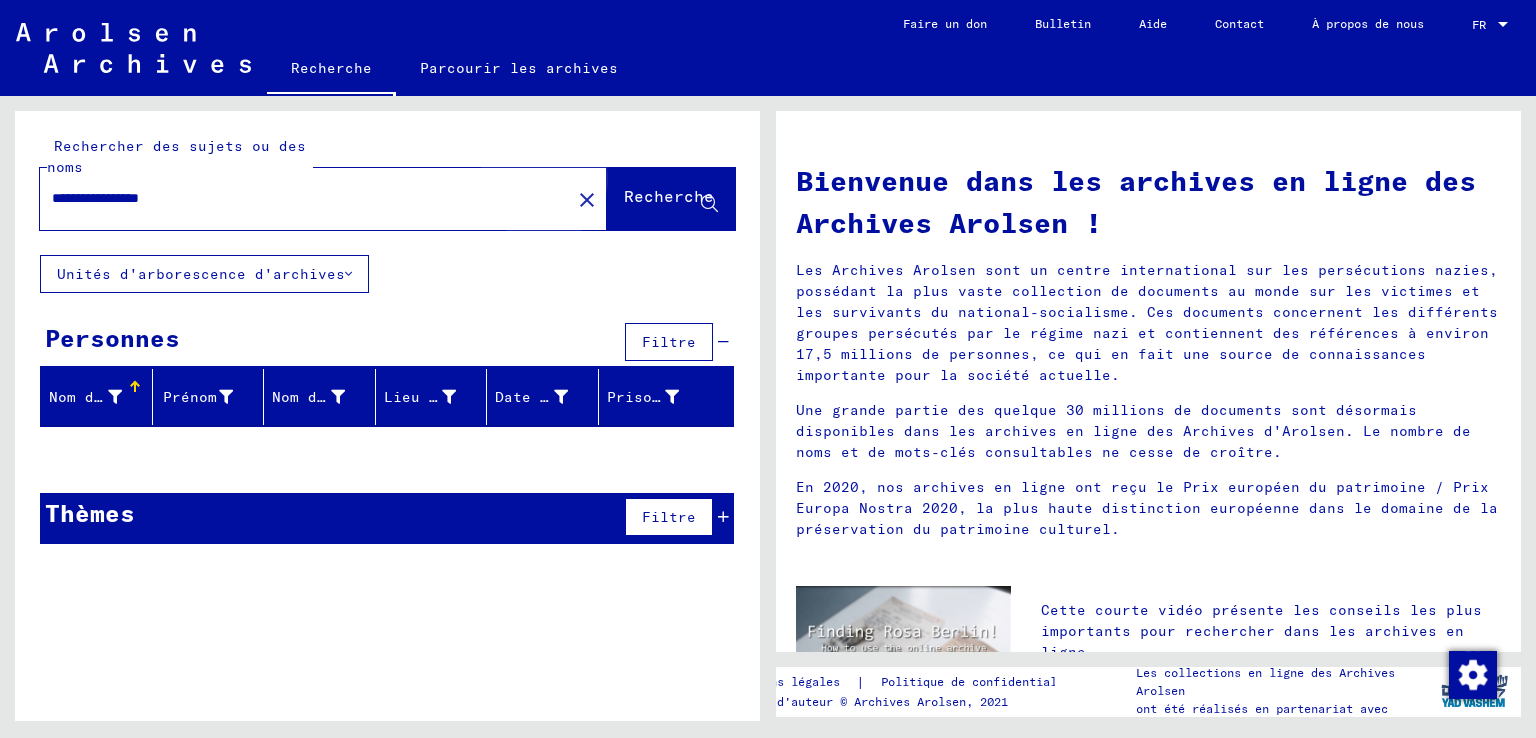 click on "Recherche" 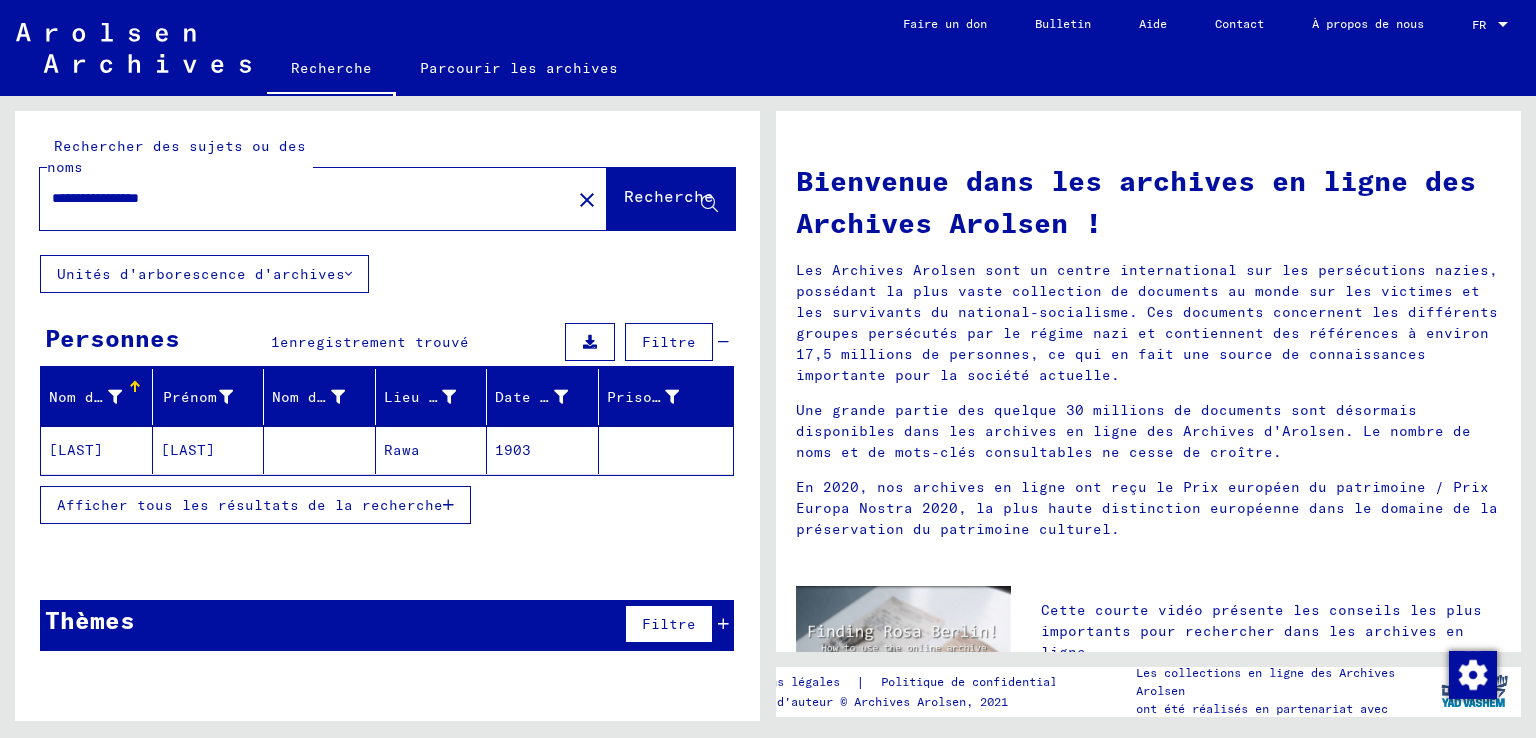 click on "[LAST]" 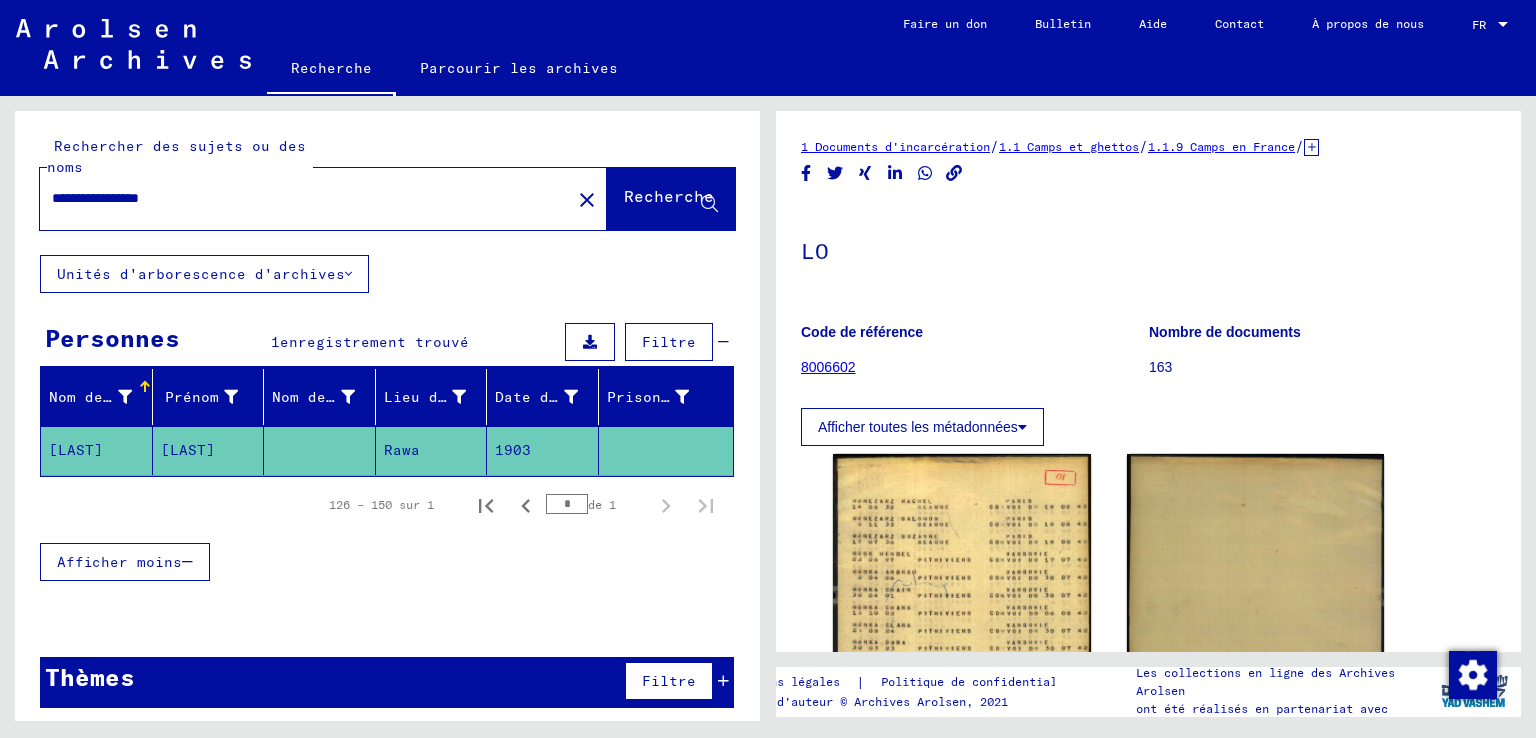 scroll, scrollTop: 300, scrollLeft: 0, axis: vertical 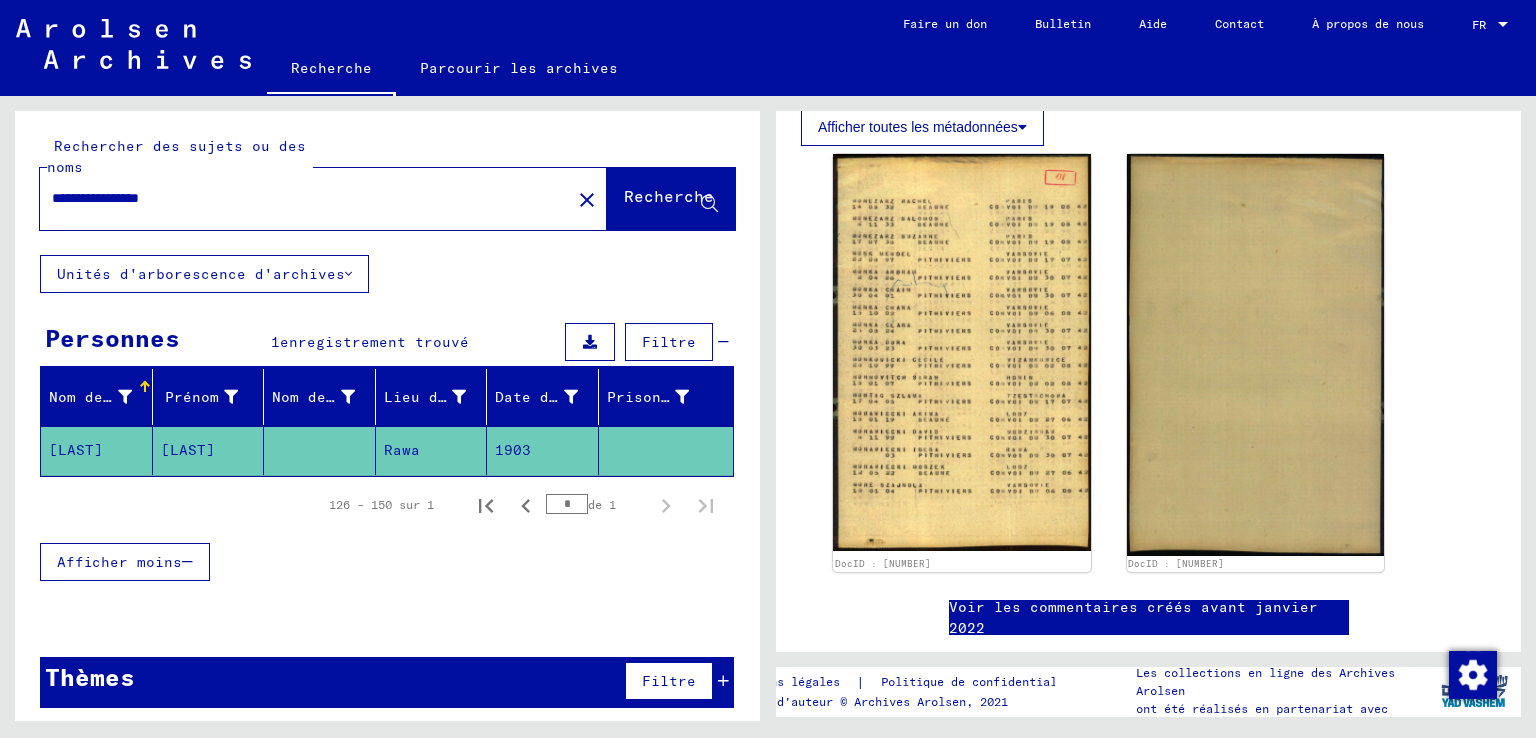 click on "[LAST]" 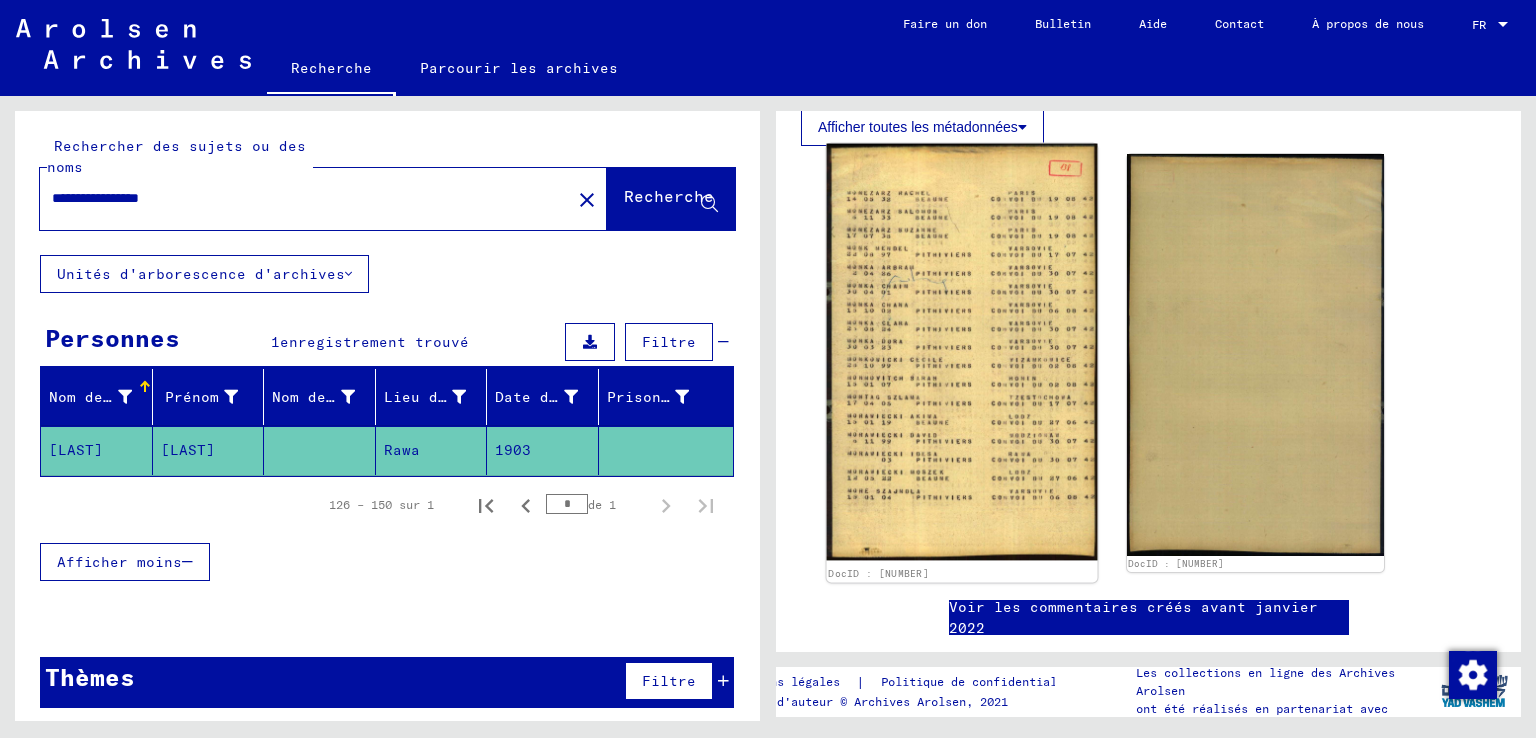 click 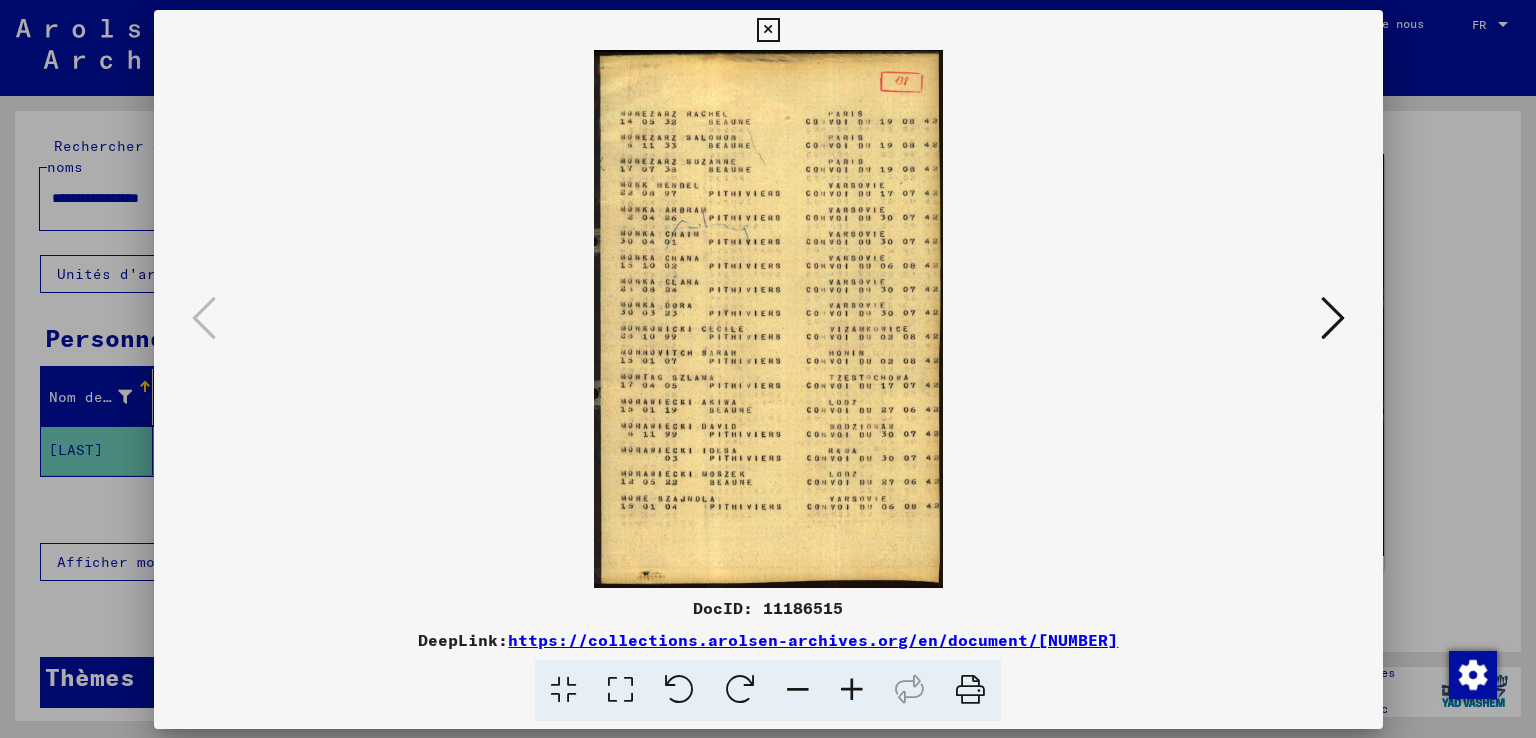 click at bounding box center (768, 319) 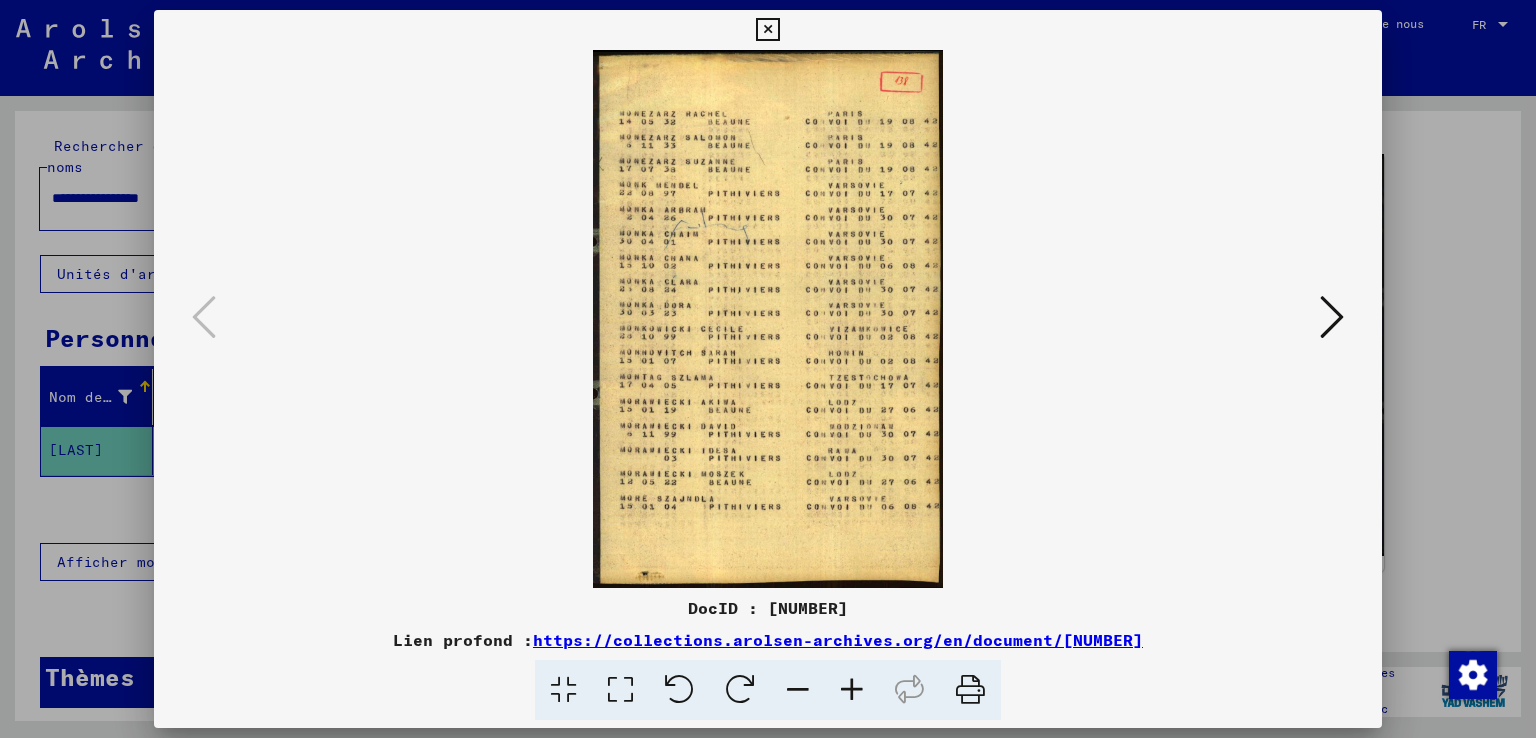 type 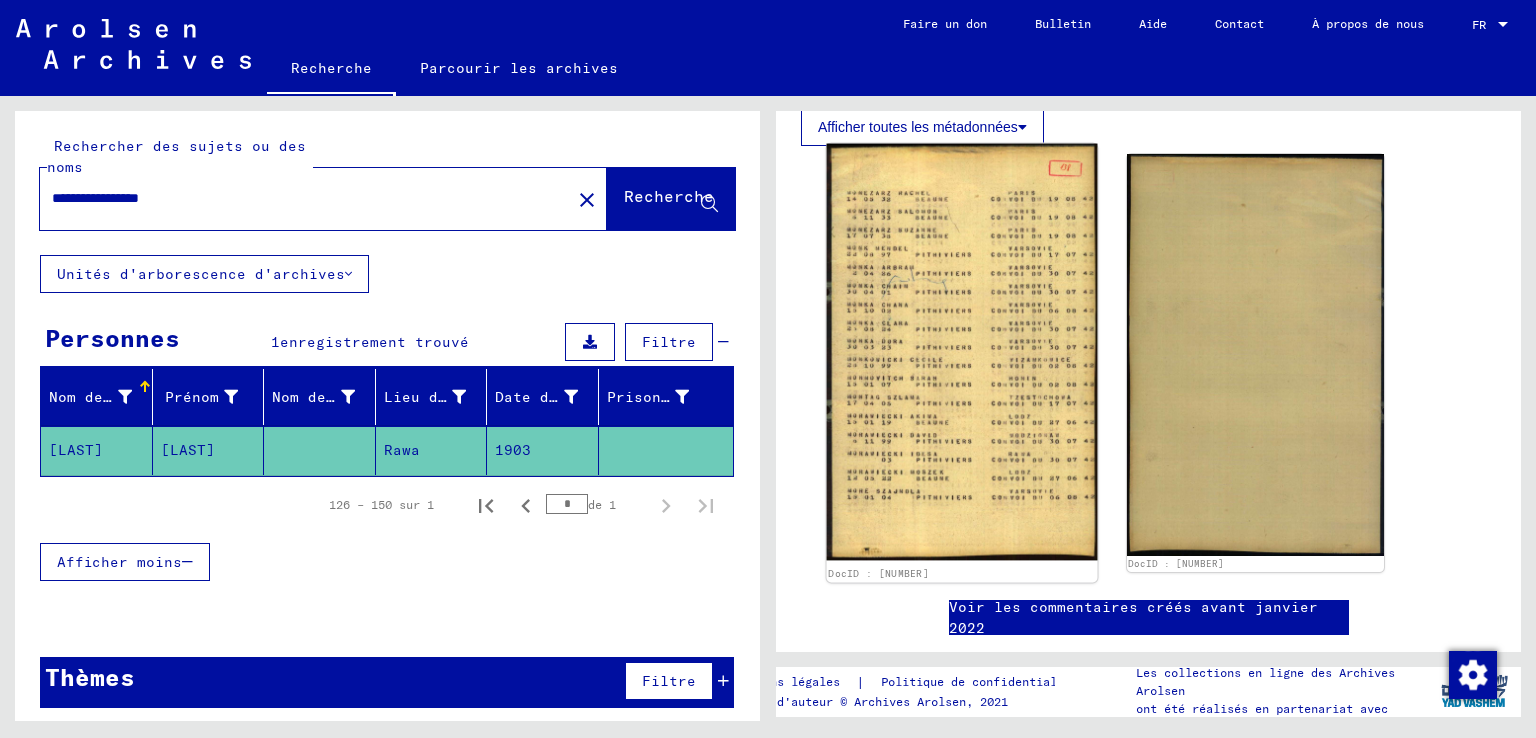 click 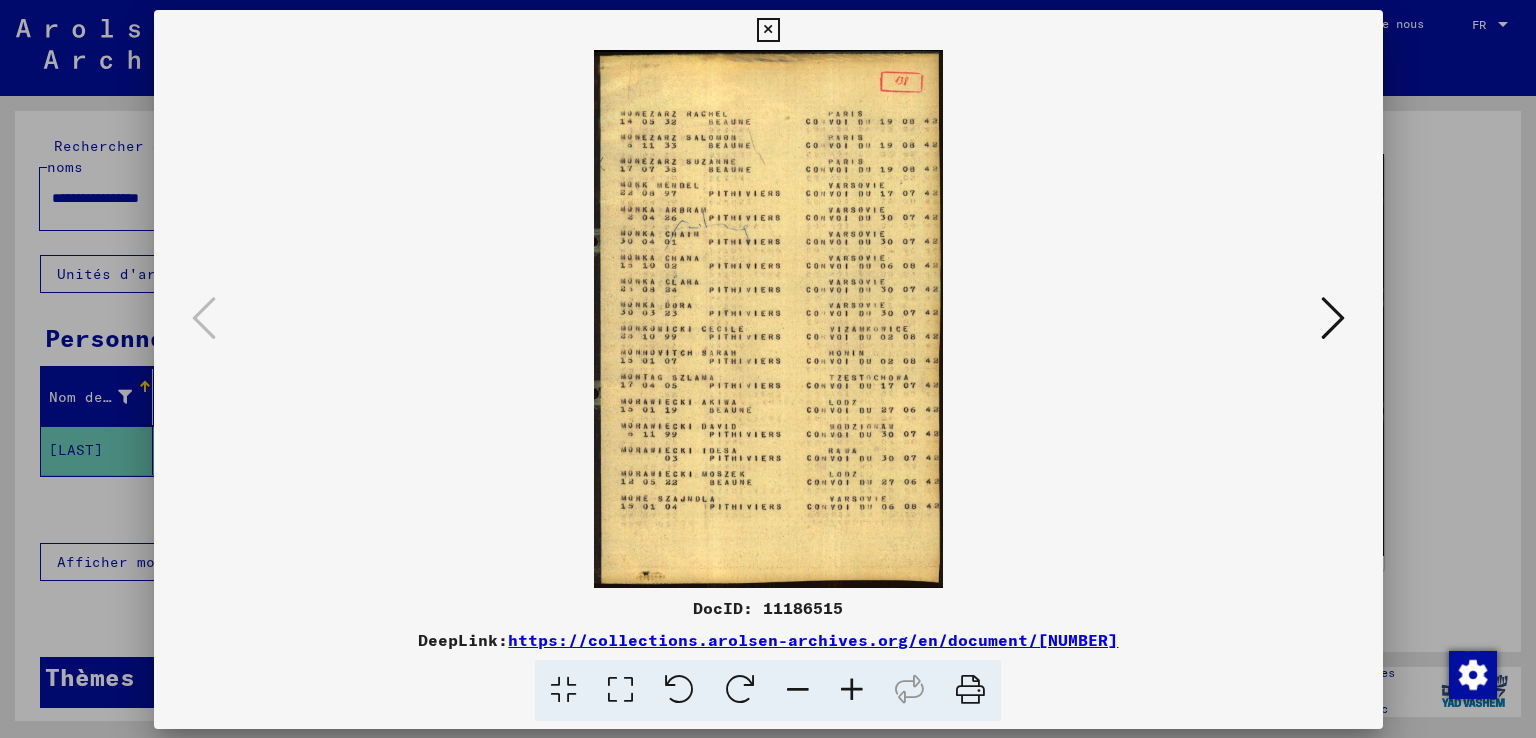click at bounding box center [768, 319] 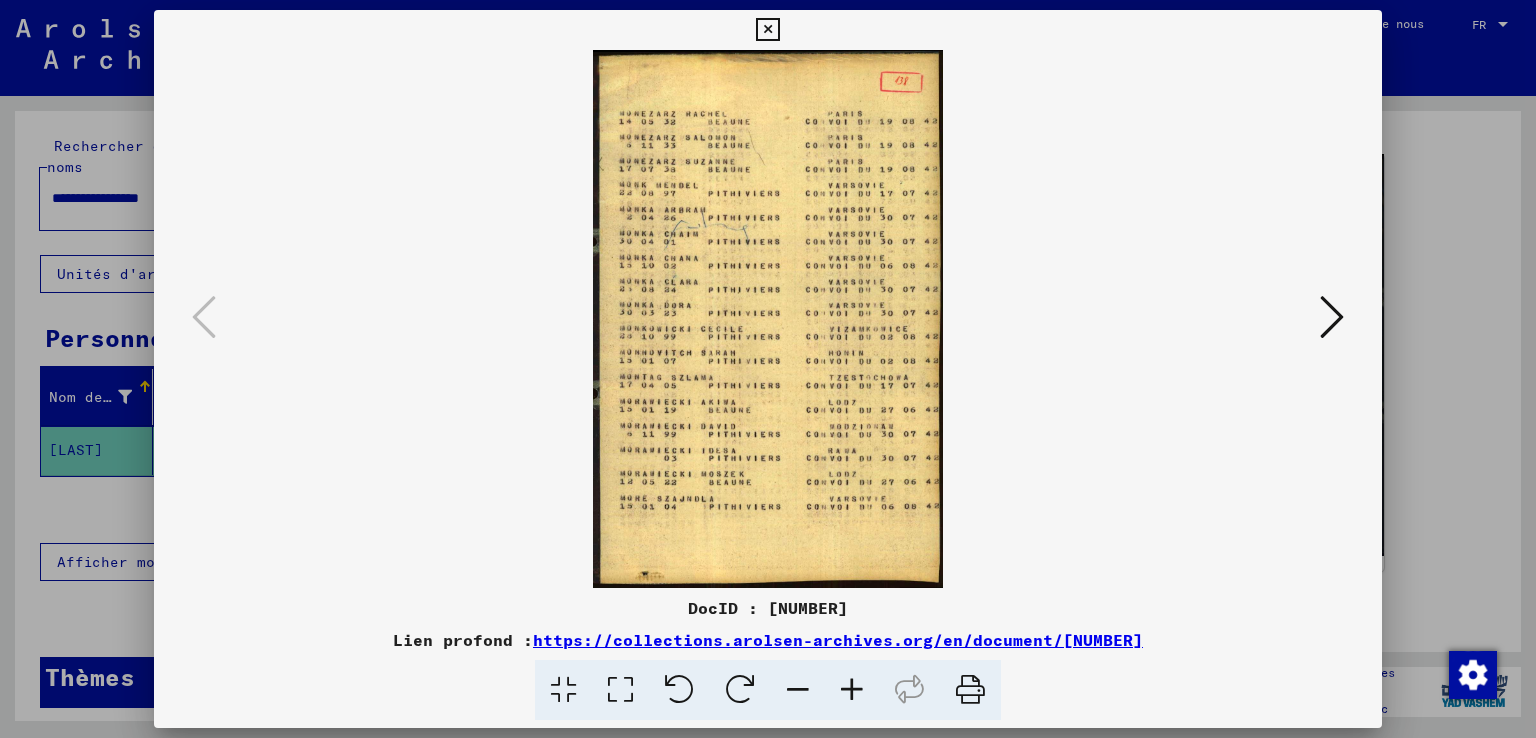 click at bounding box center (1332, 317) 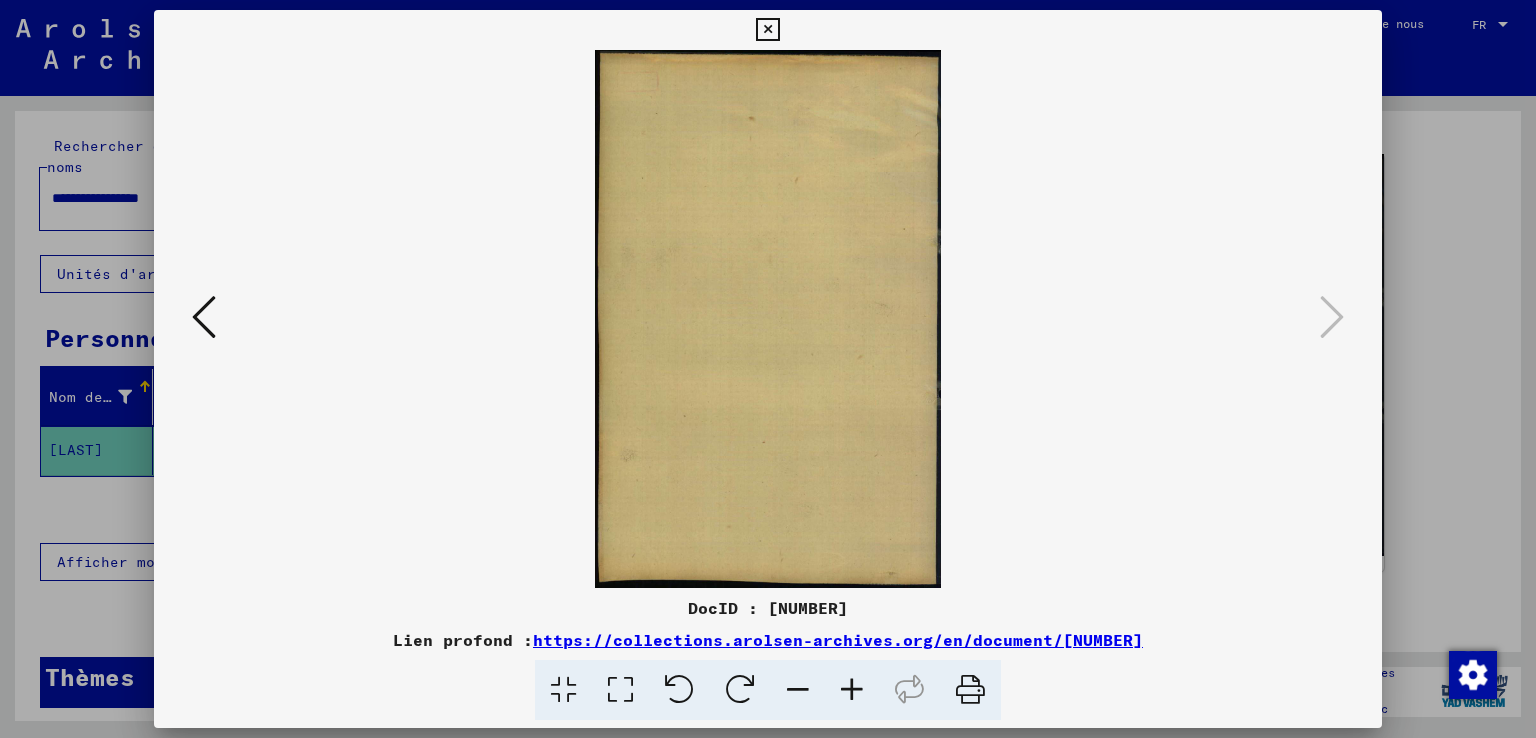 click at bounding box center [204, 317] 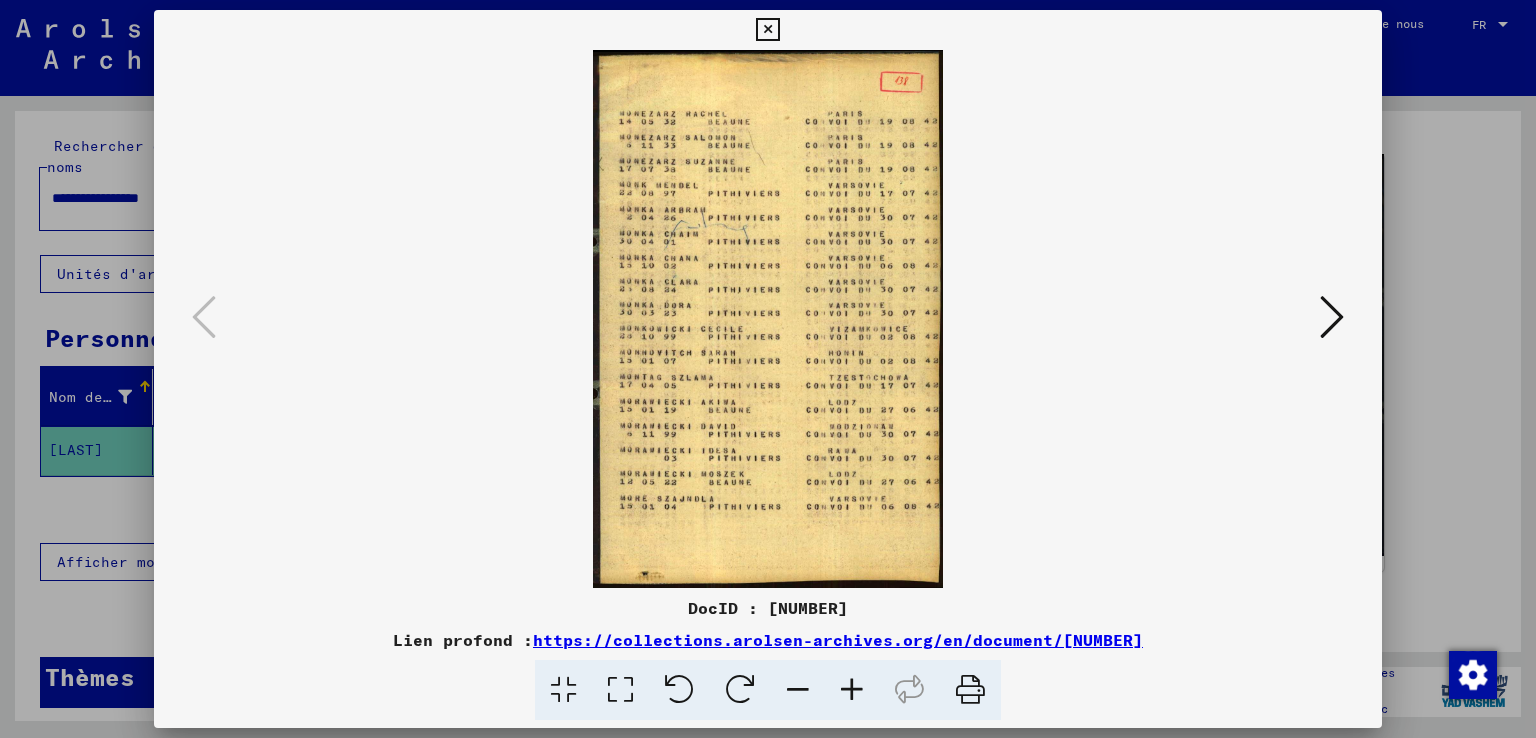 drag, startPoint x: 711, startPoint y: 199, endPoint x: 728, endPoint y: 191, distance: 18.788294 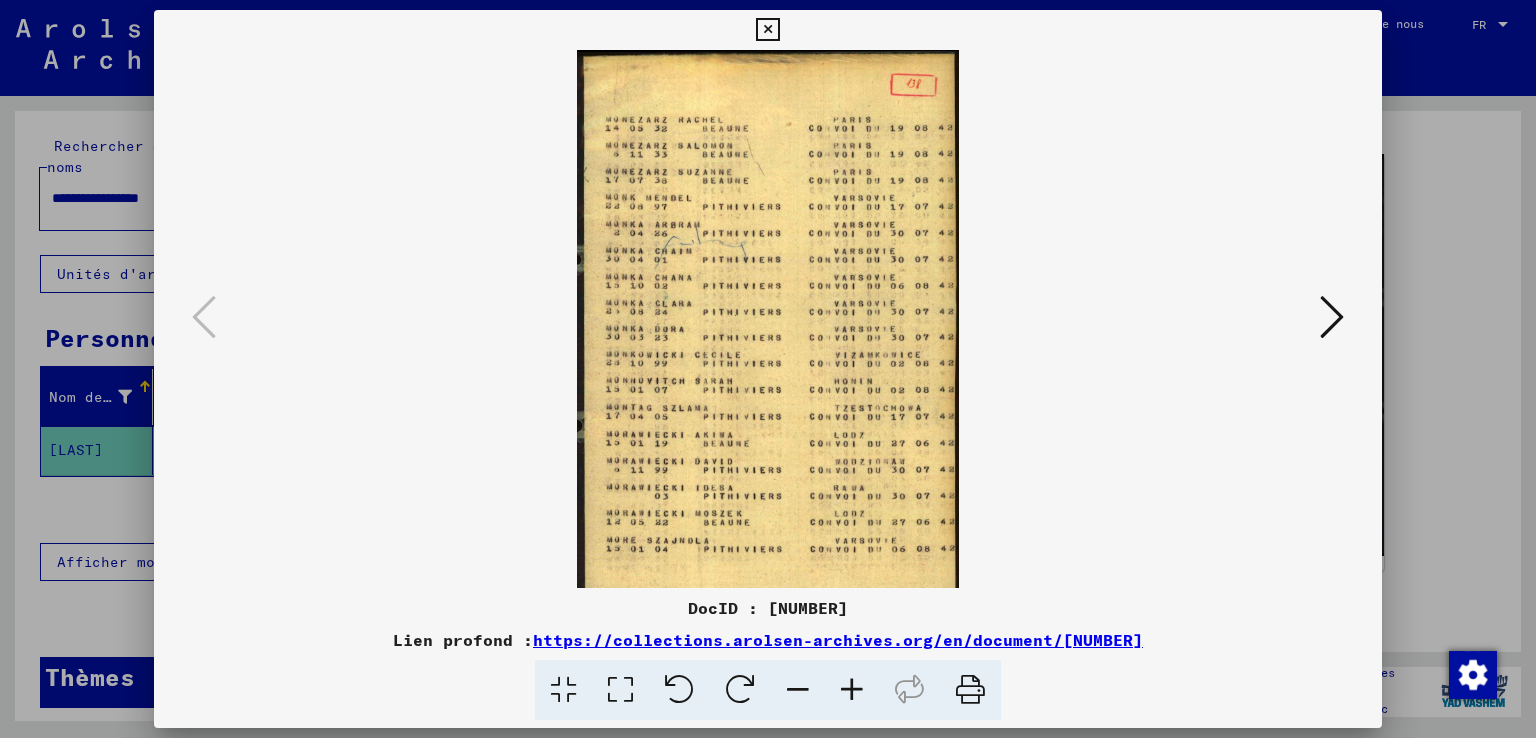 click at bounding box center [852, 690] 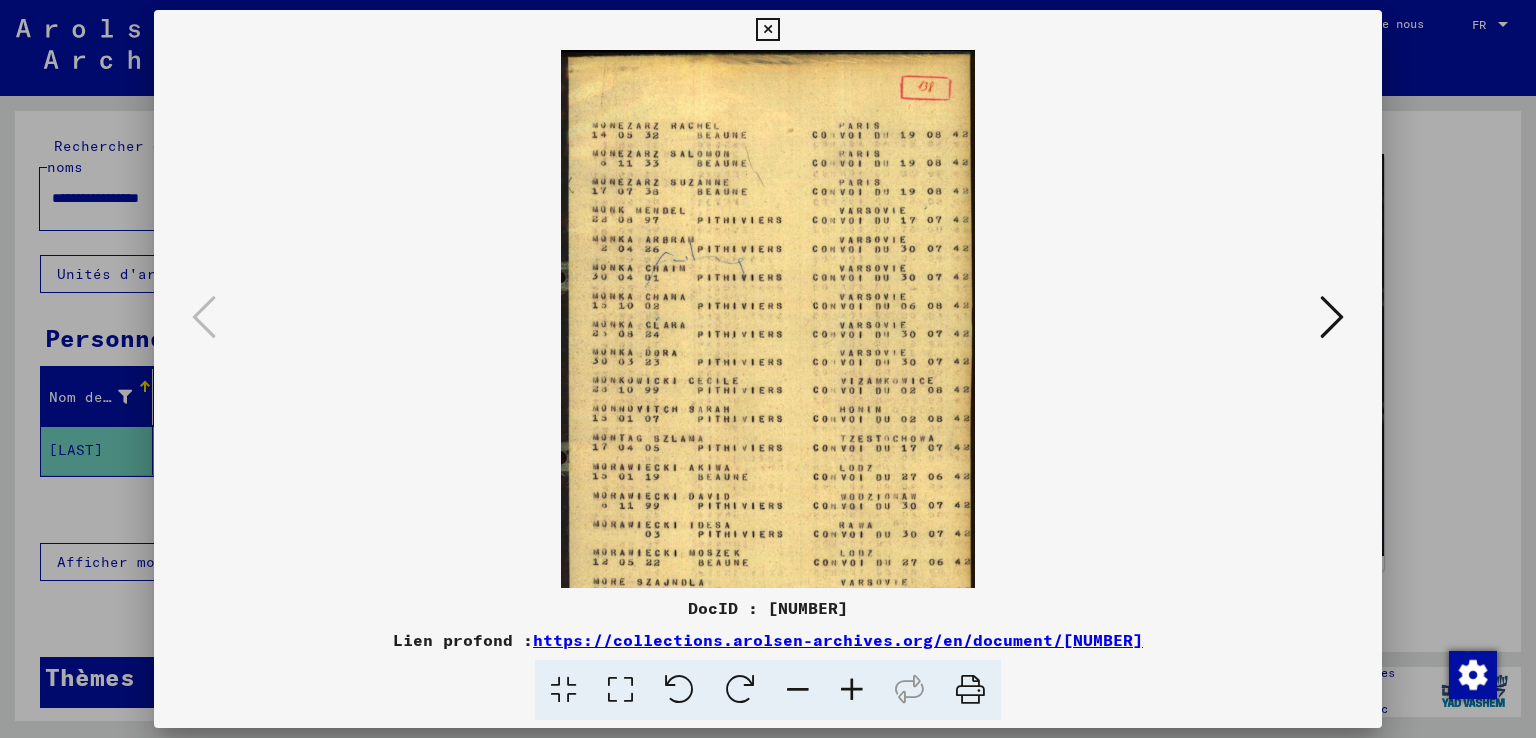 click at bounding box center [852, 690] 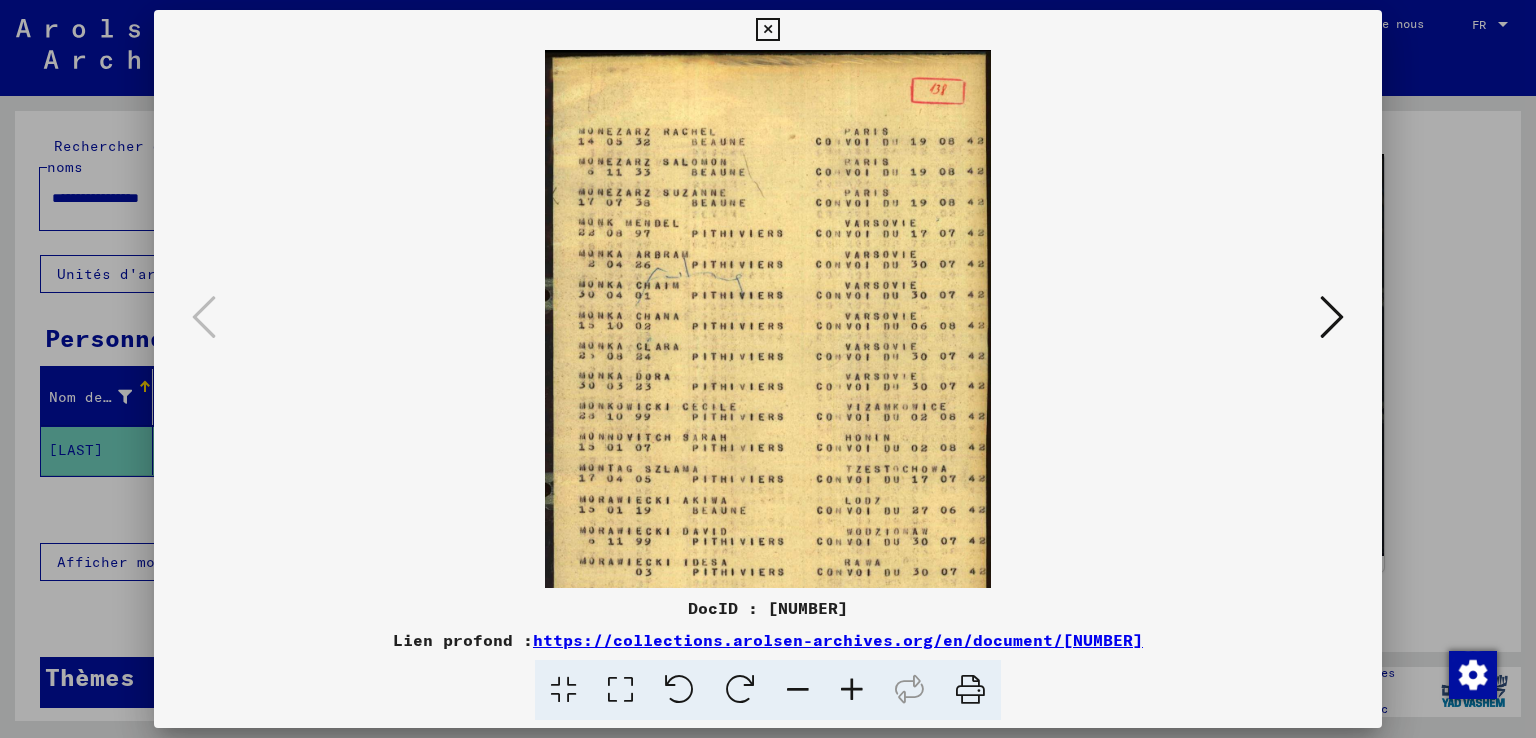 click at bounding box center [852, 690] 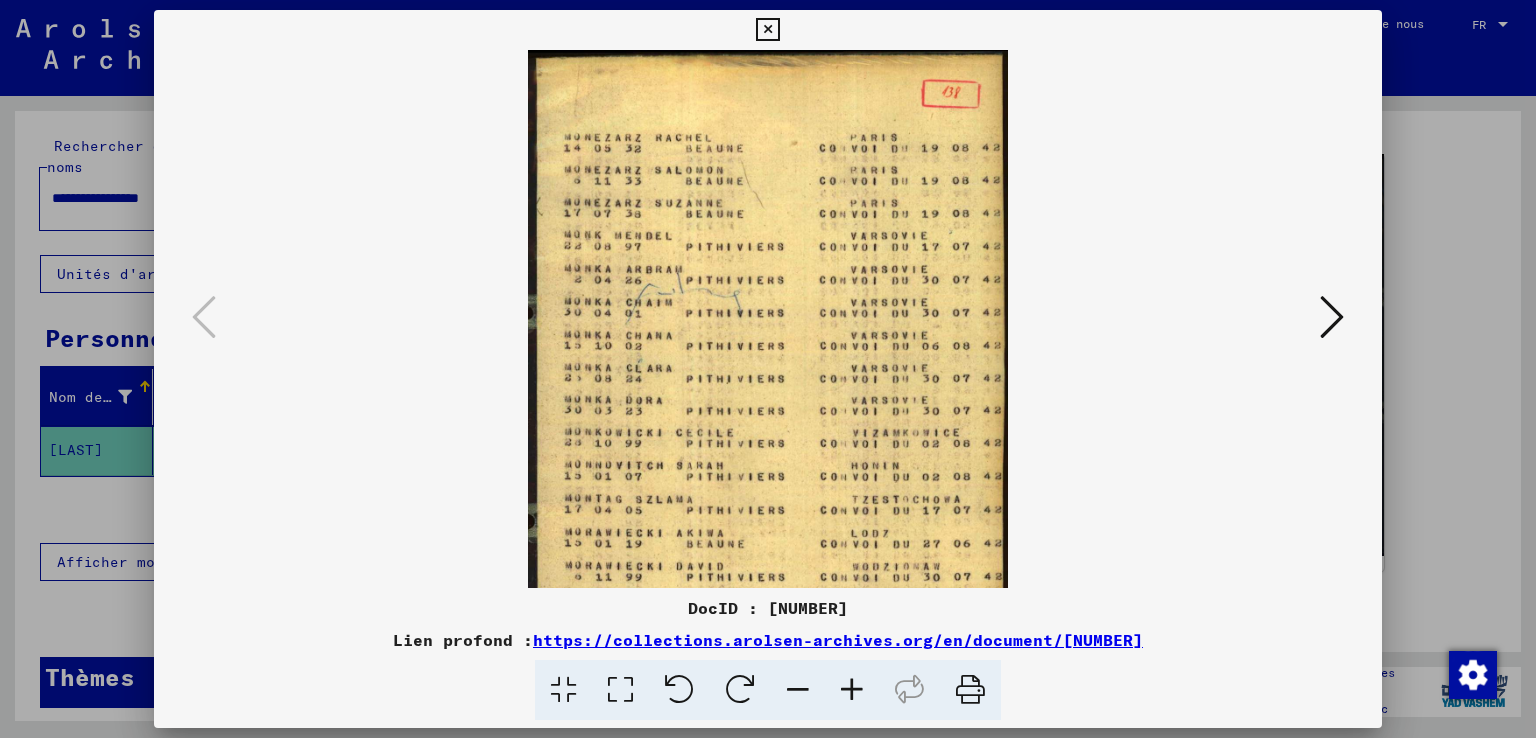 click at bounding box center [852, 690] 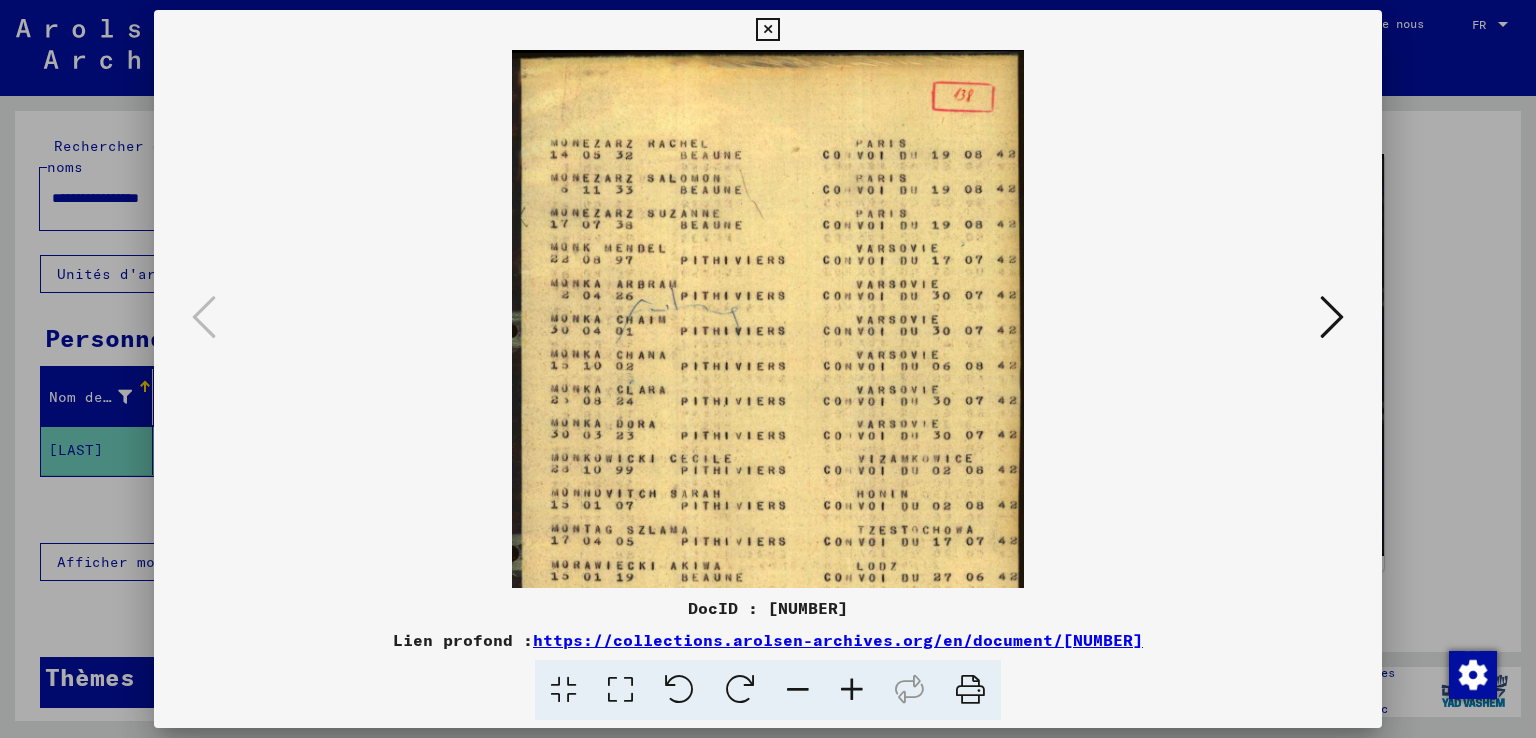 click at bounding box center [852, 690] 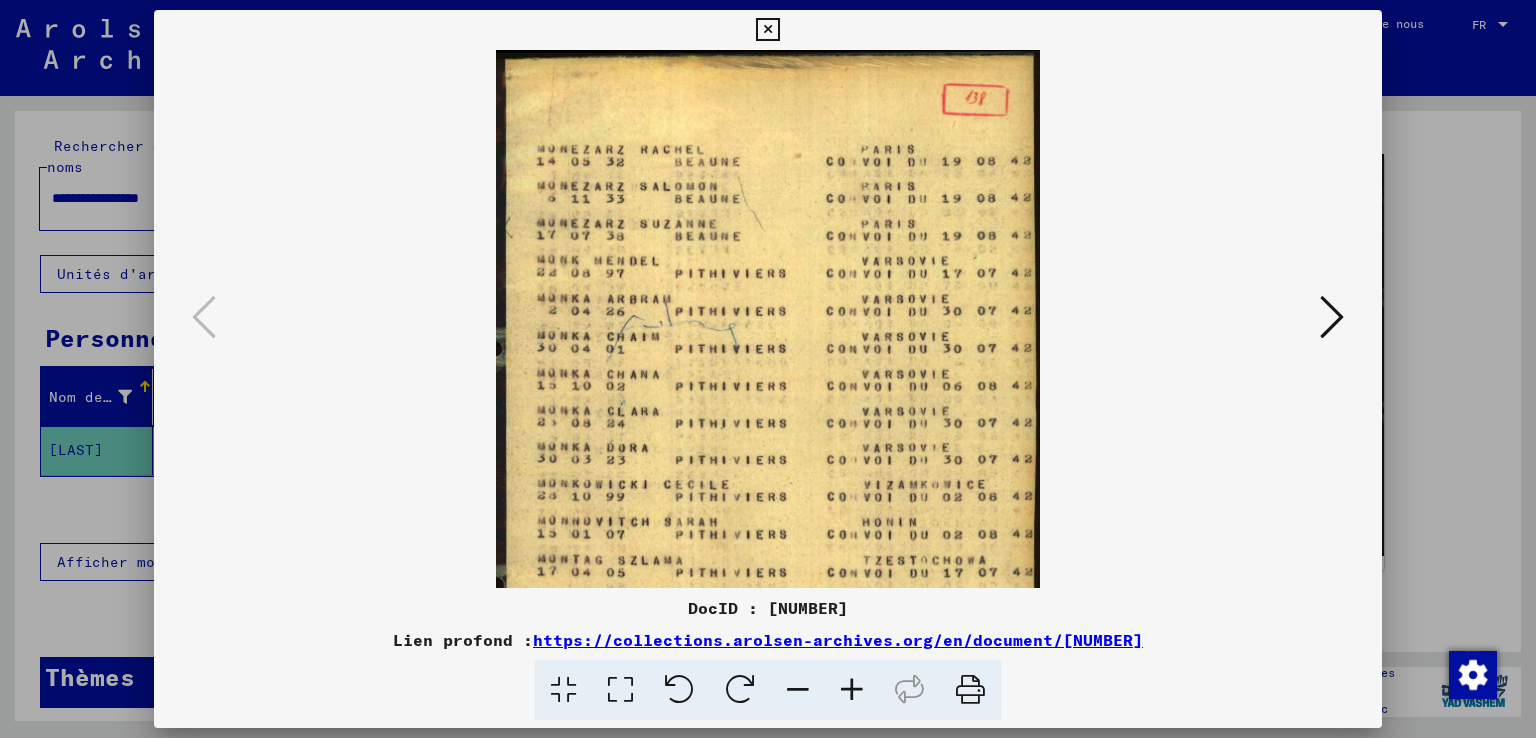 click at bounding box center (852, 690) 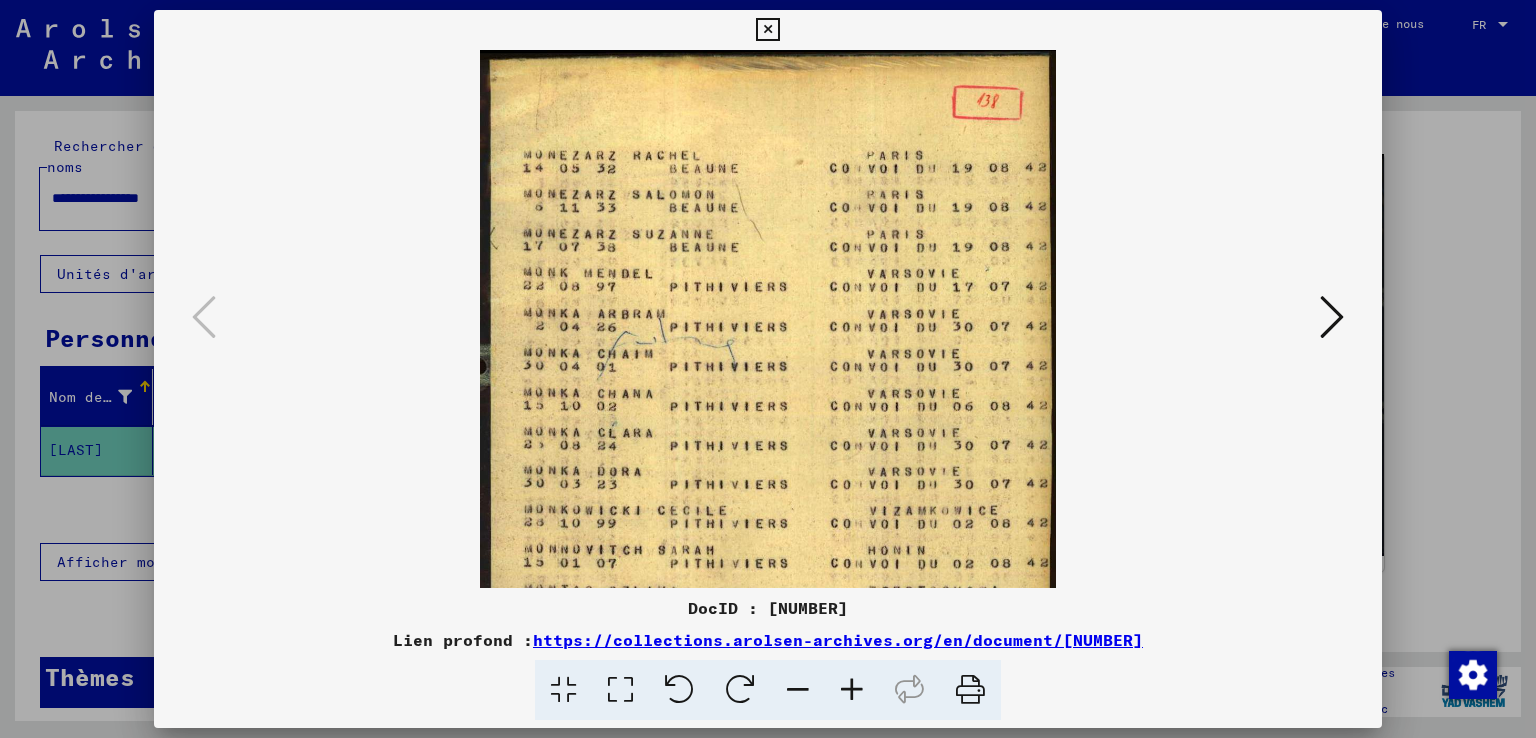 click at bounding box center [852, 690] 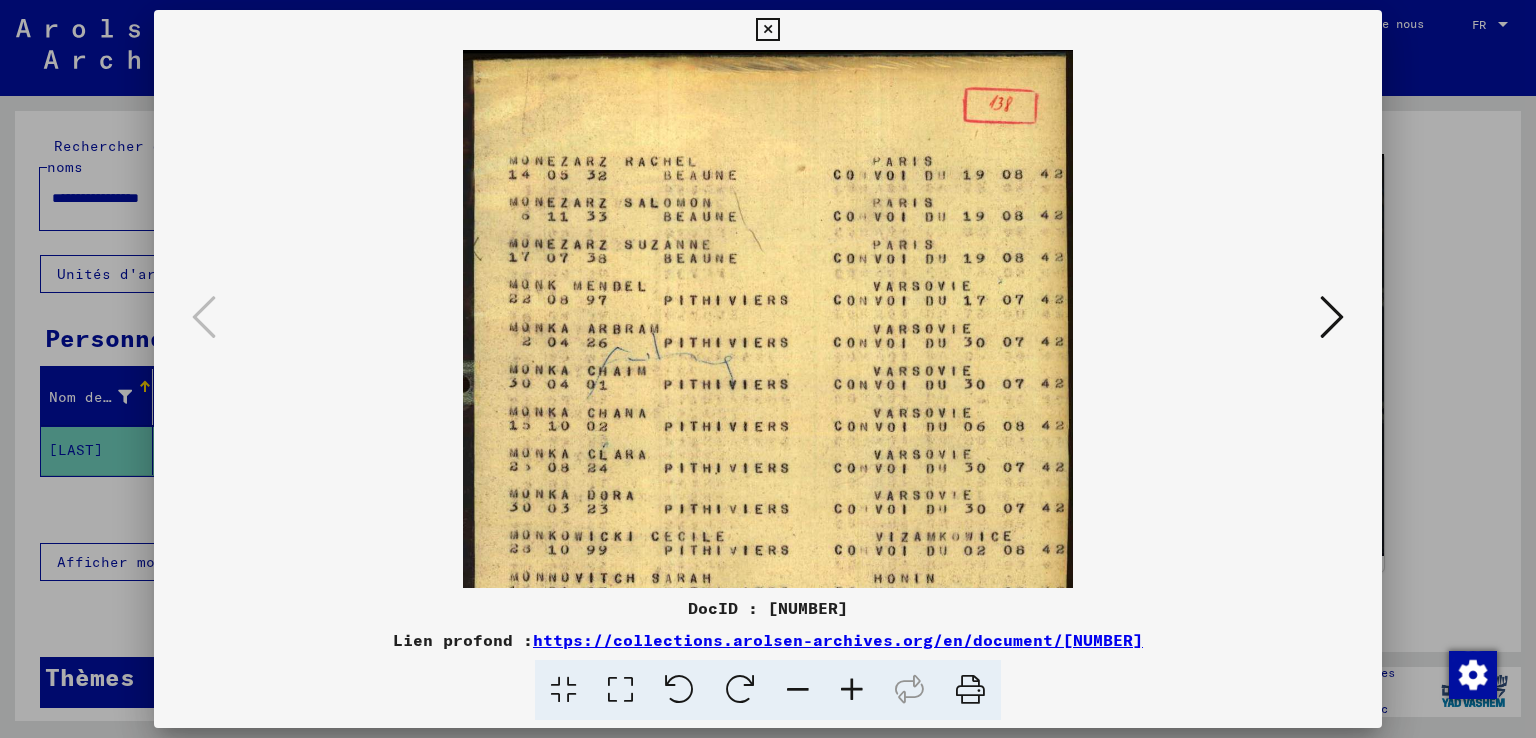 click at bounding box center [852, 690] 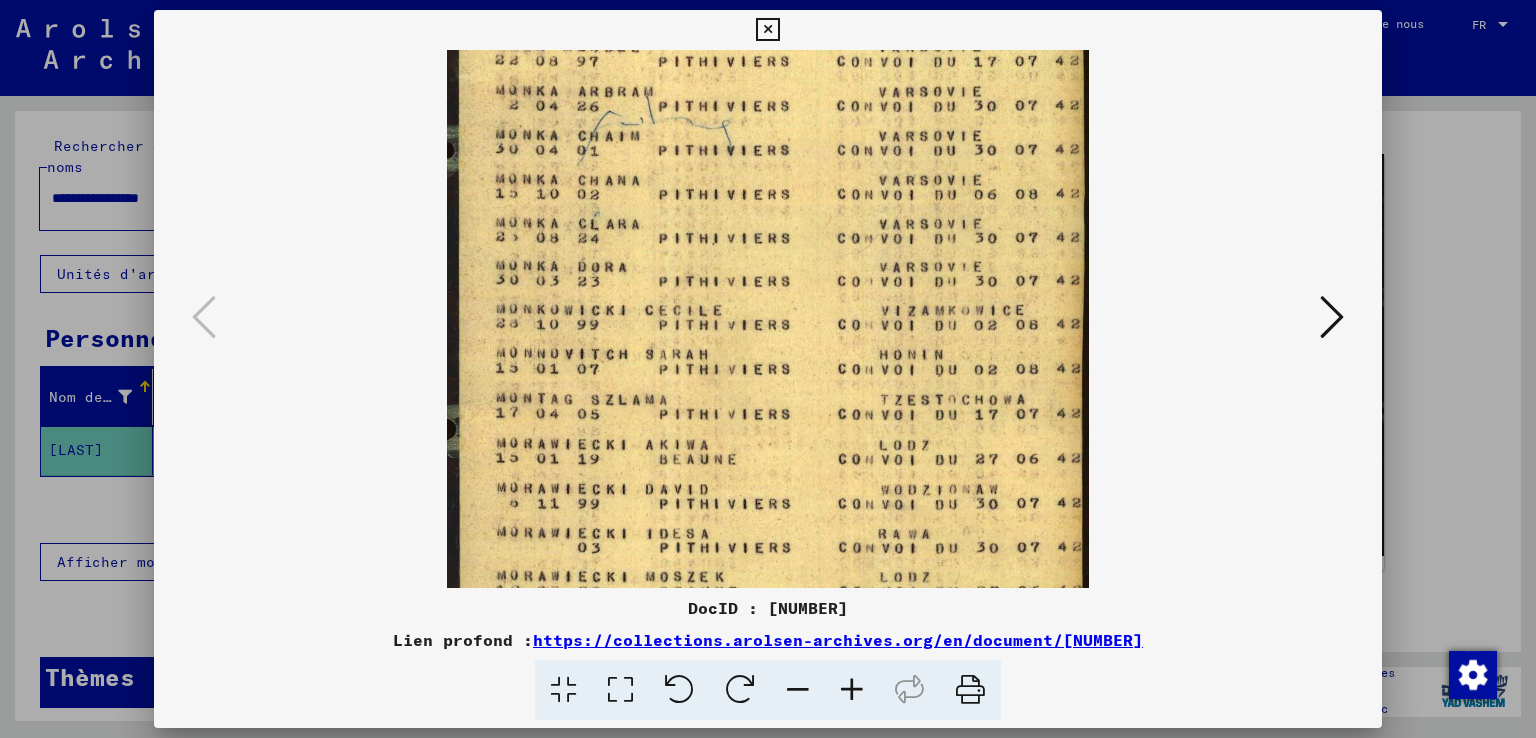 scroll, scrollTop: 253, scrollLeft: 0, axis: vertical 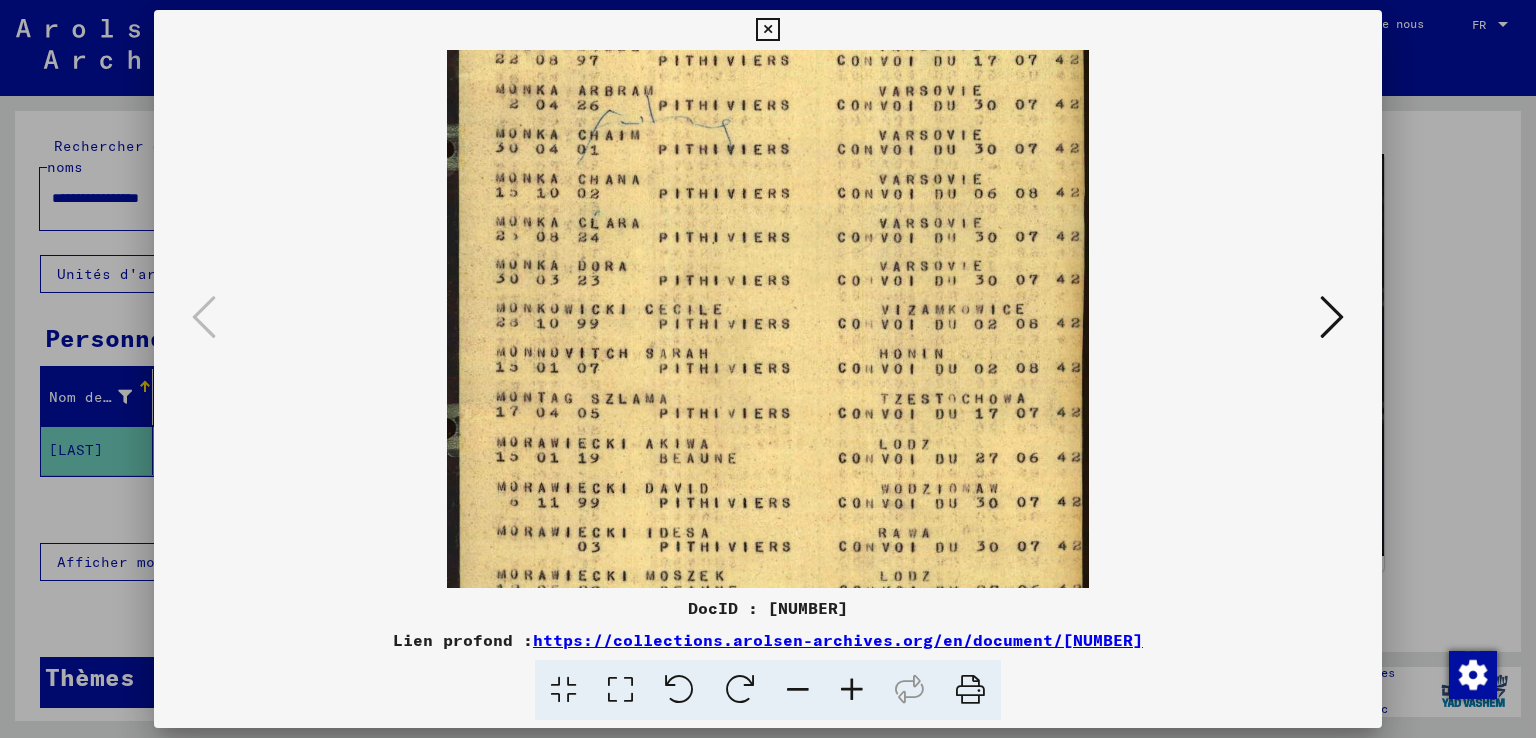 drag, startPoint x: 677, startPoint y: 302, endPoint x: 670, endPoint y: 50, distance: 252.0972 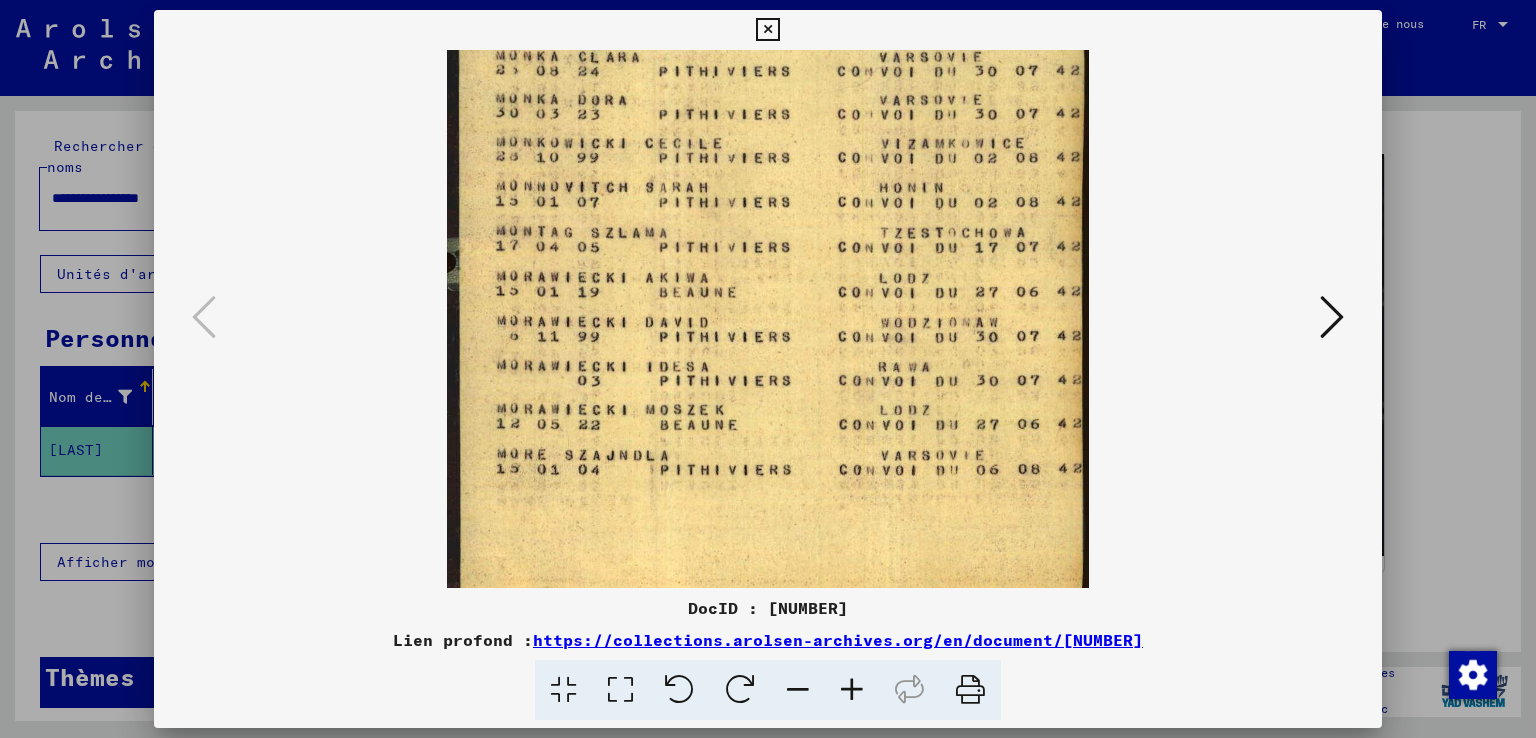 scroll, scrollTop: 420, scrollLeft: 0, axis: vertical 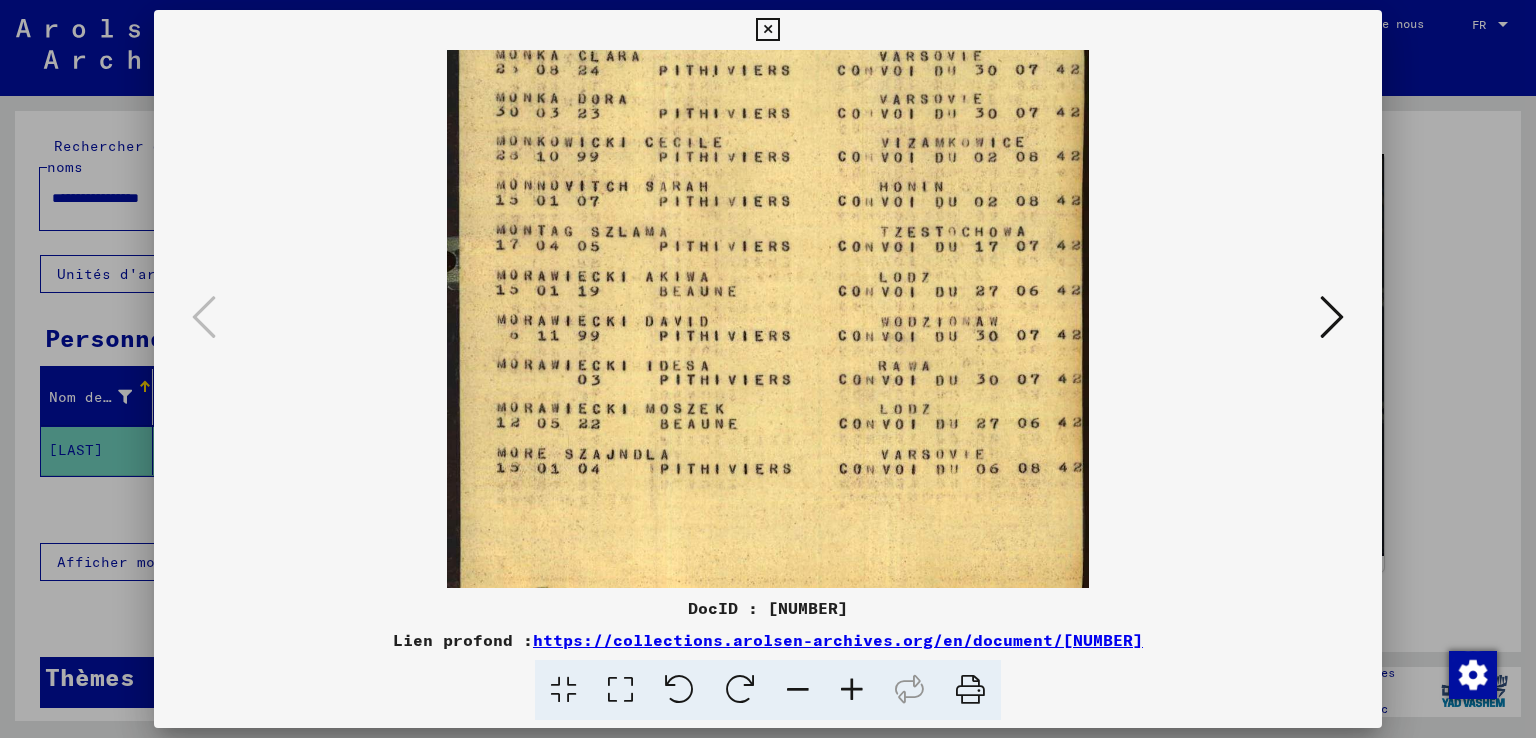 drag, startPoint x: 716, startPoint y: 119, endPoint x: 731, endPoint y: -44, distance: 163.68874 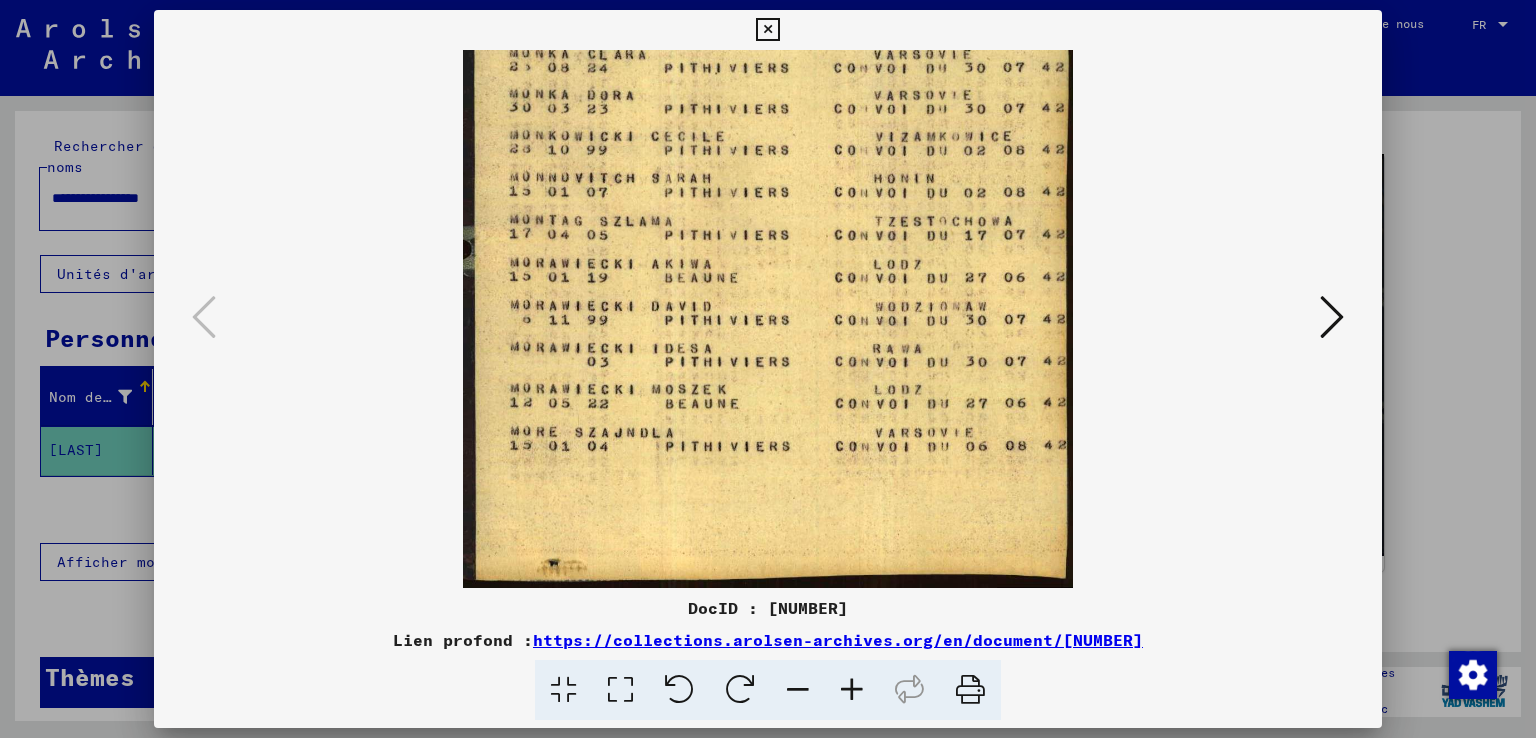 click at bounding box center (798, 690) 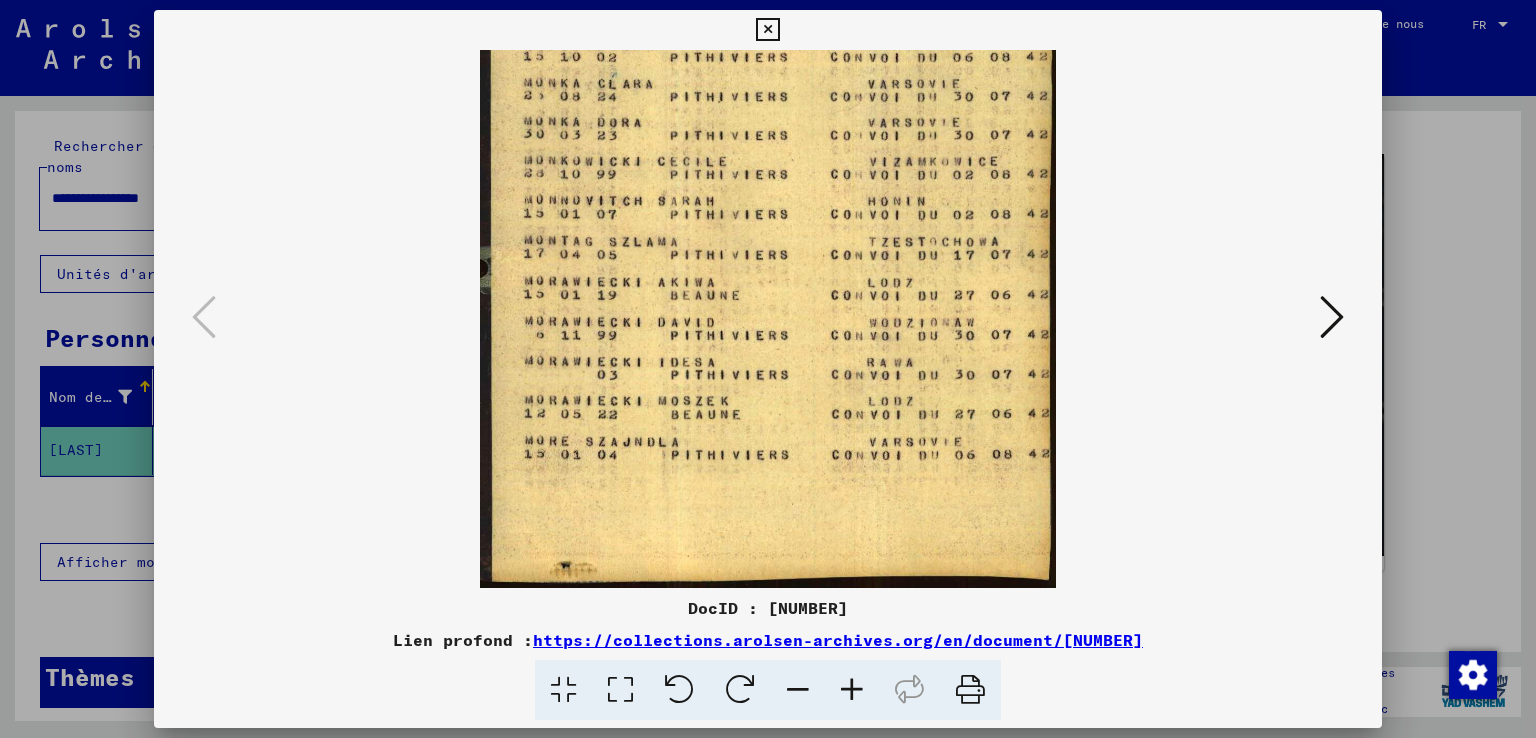 click at bounding box center [798, 690] 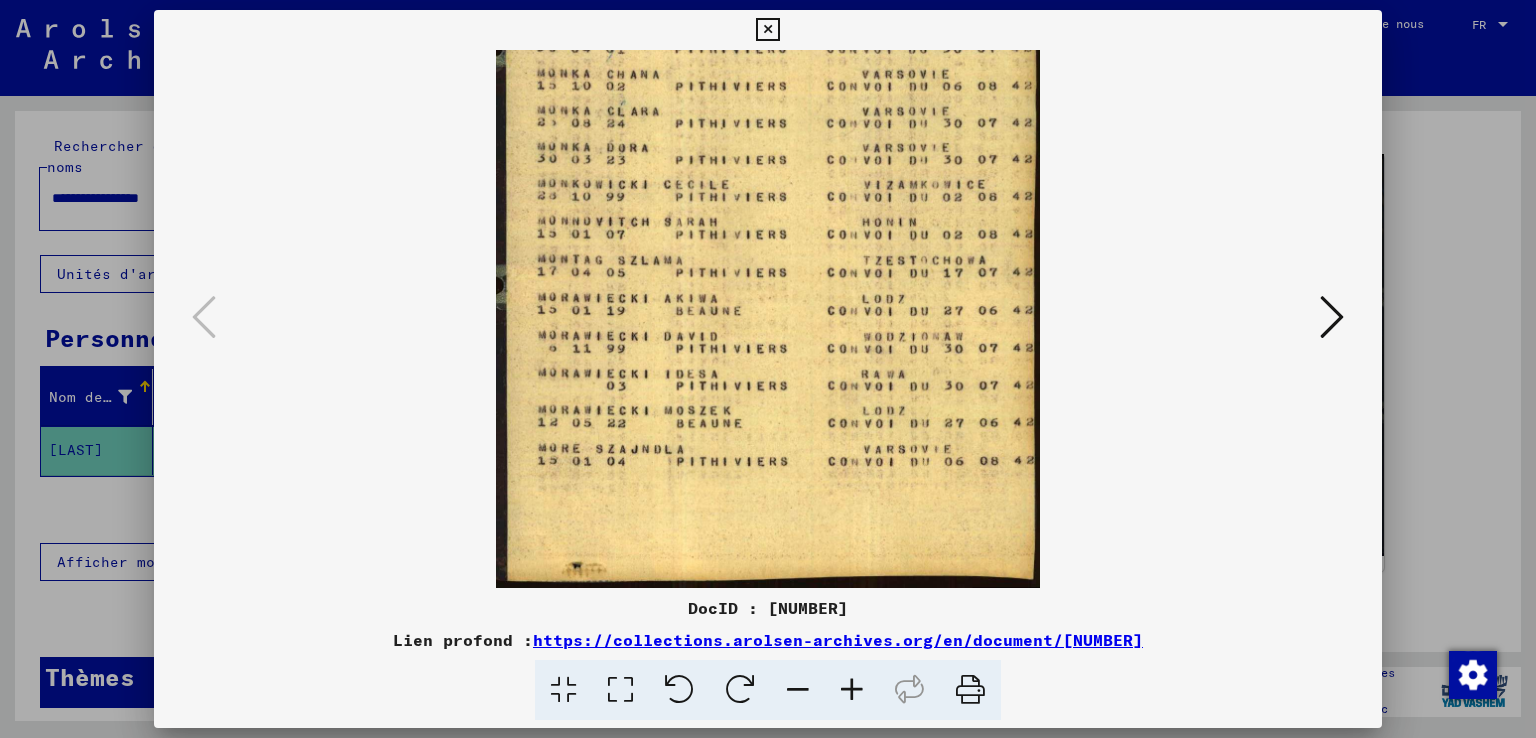 click at bounding box center (798, 690) 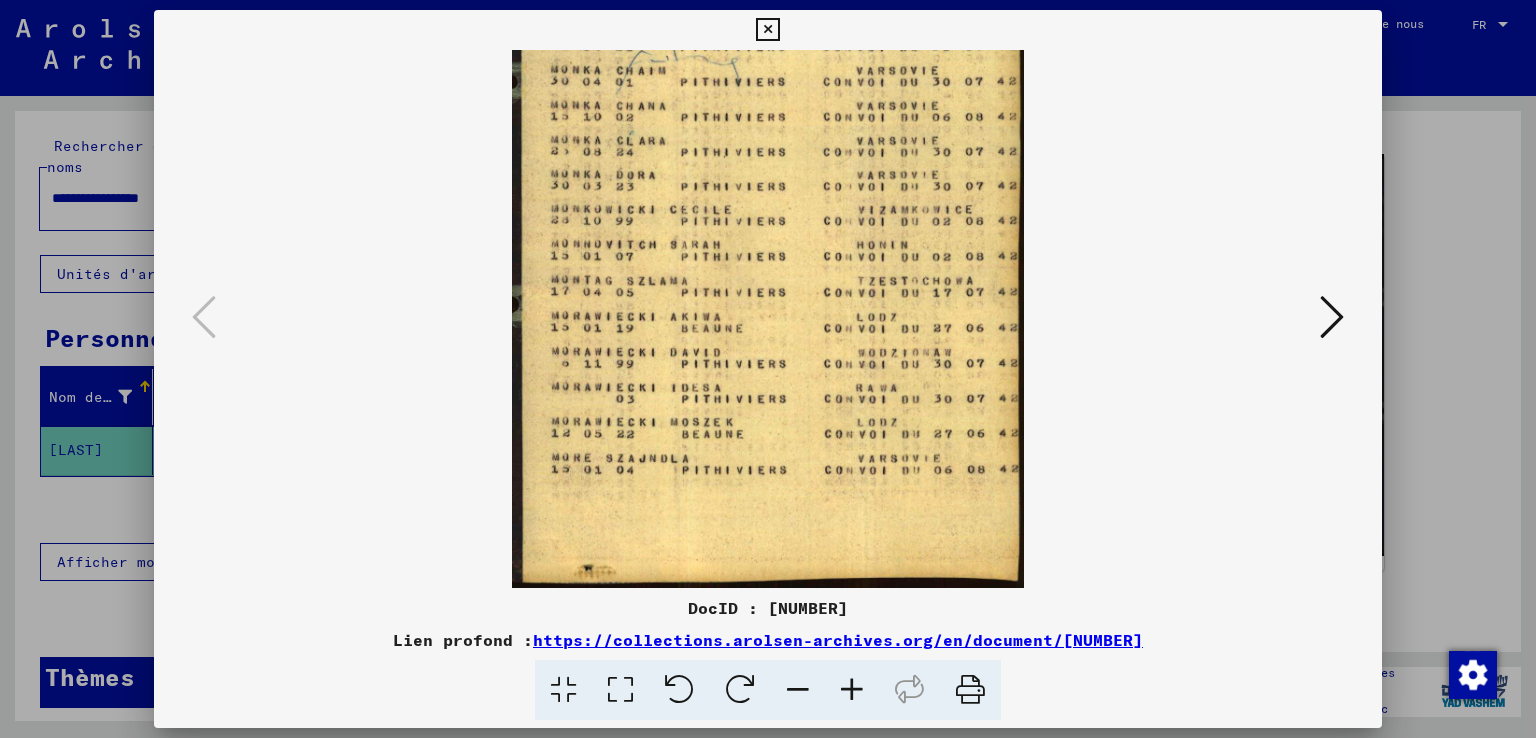 click at bounding box center (798, 690) 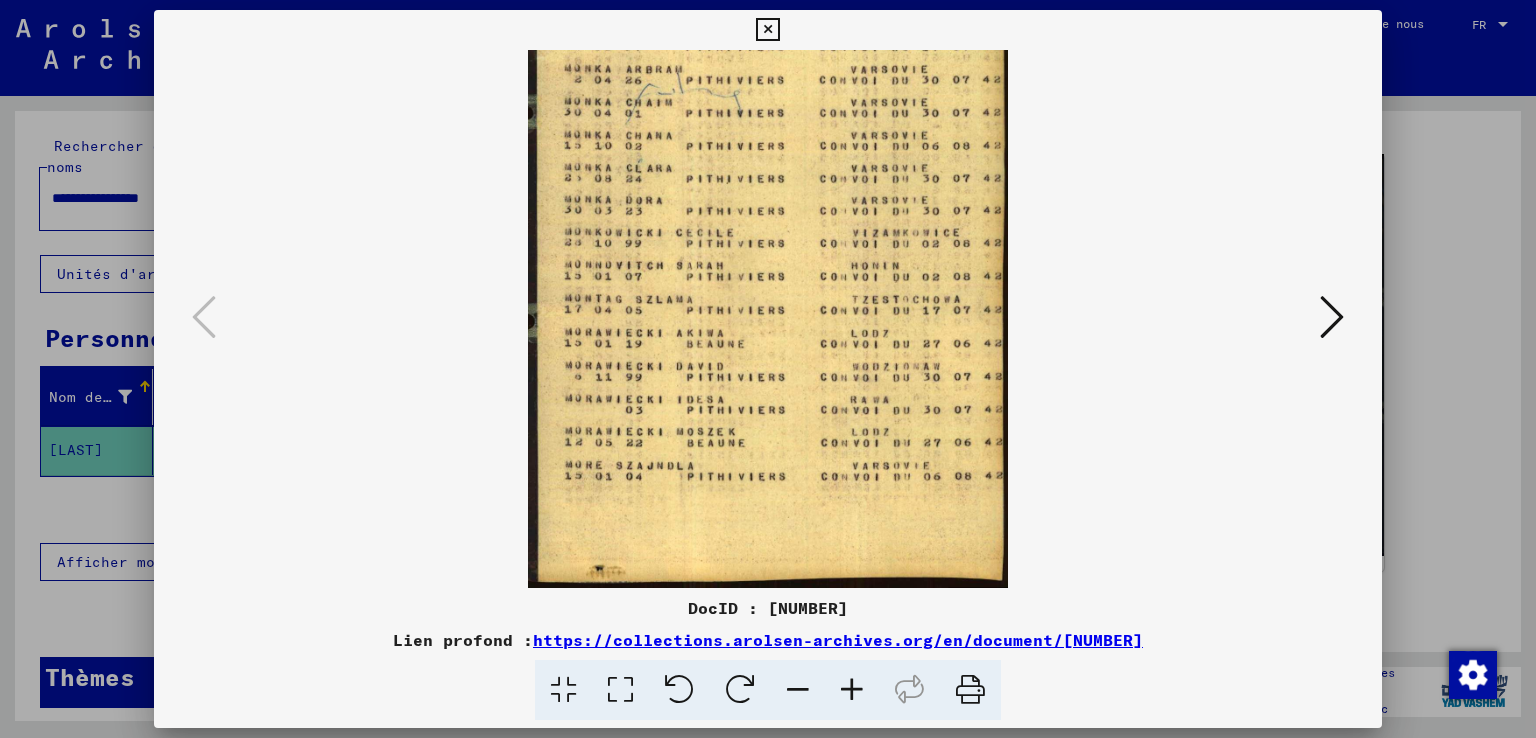 click at bounding box center (798, 690) 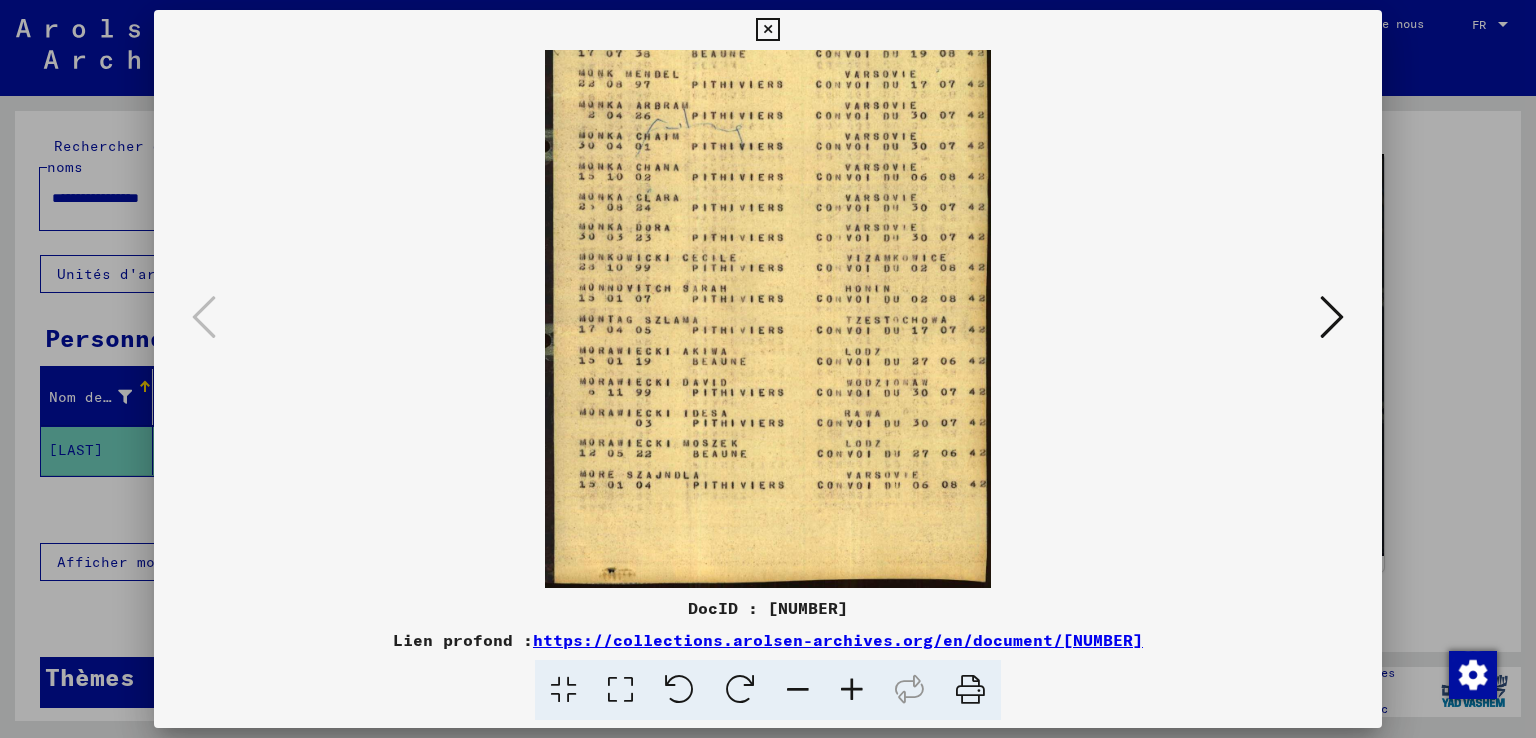 click at bounding box center [798, 690] 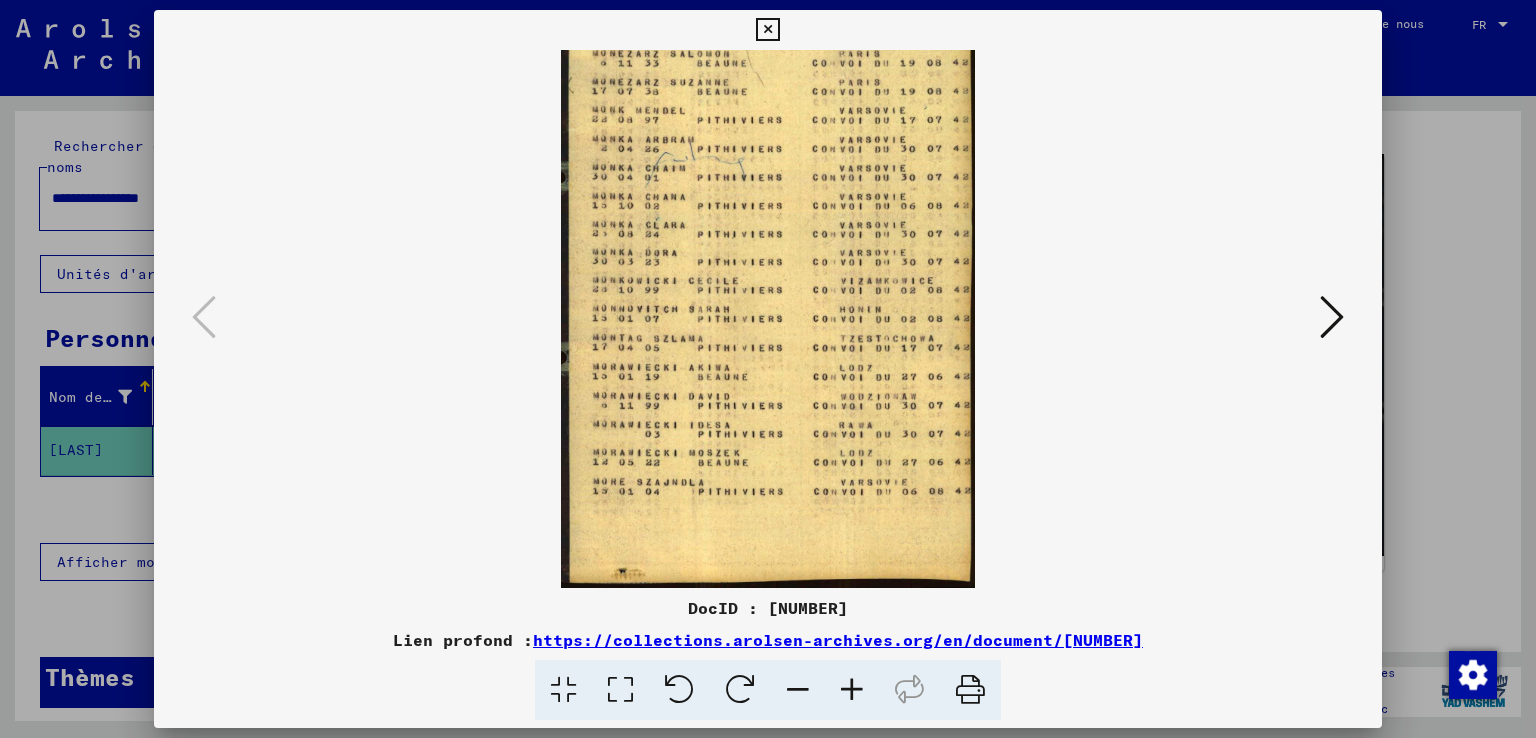 click at bounding box center [798, 690] 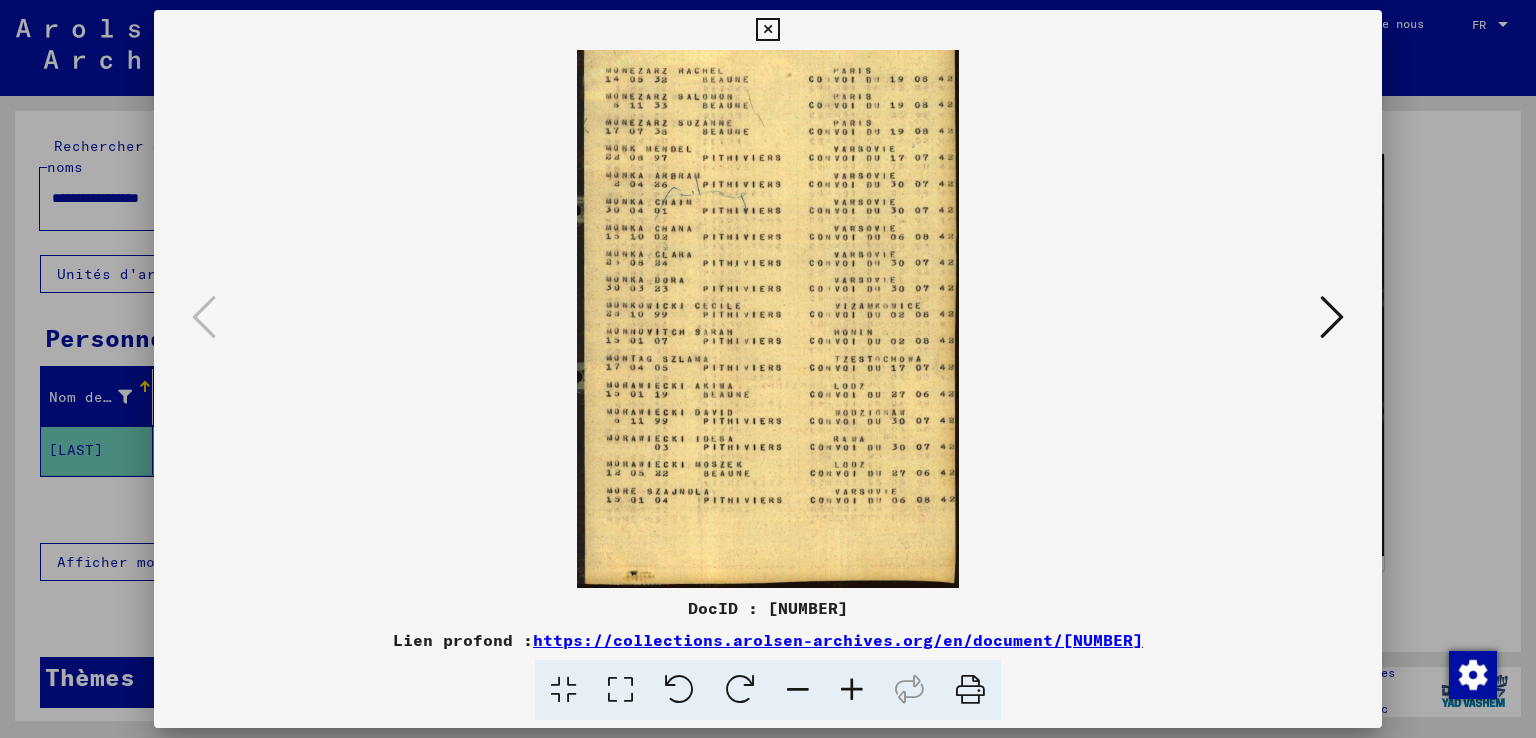 click at bounding box center [798, 690] 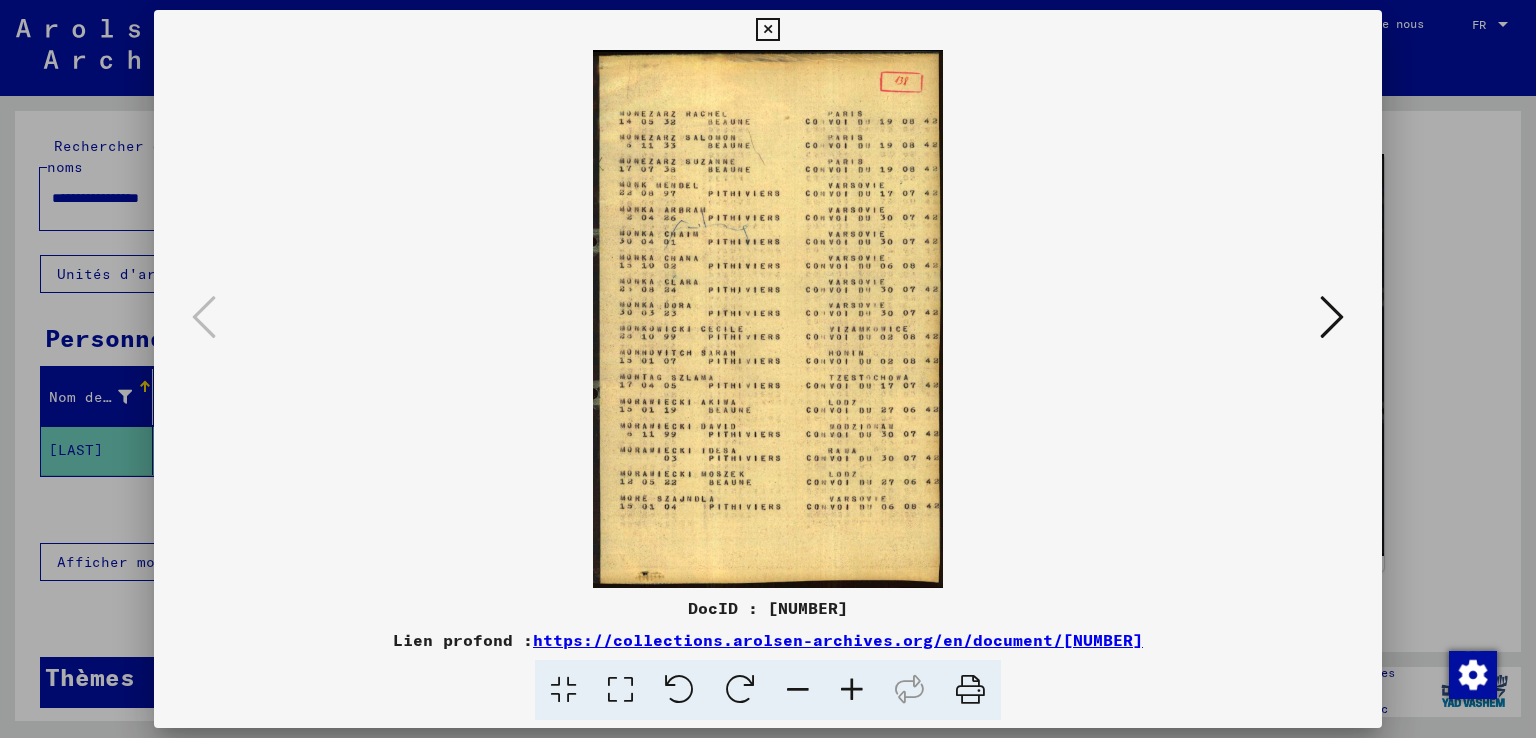 click at bounding box center [798, 690] 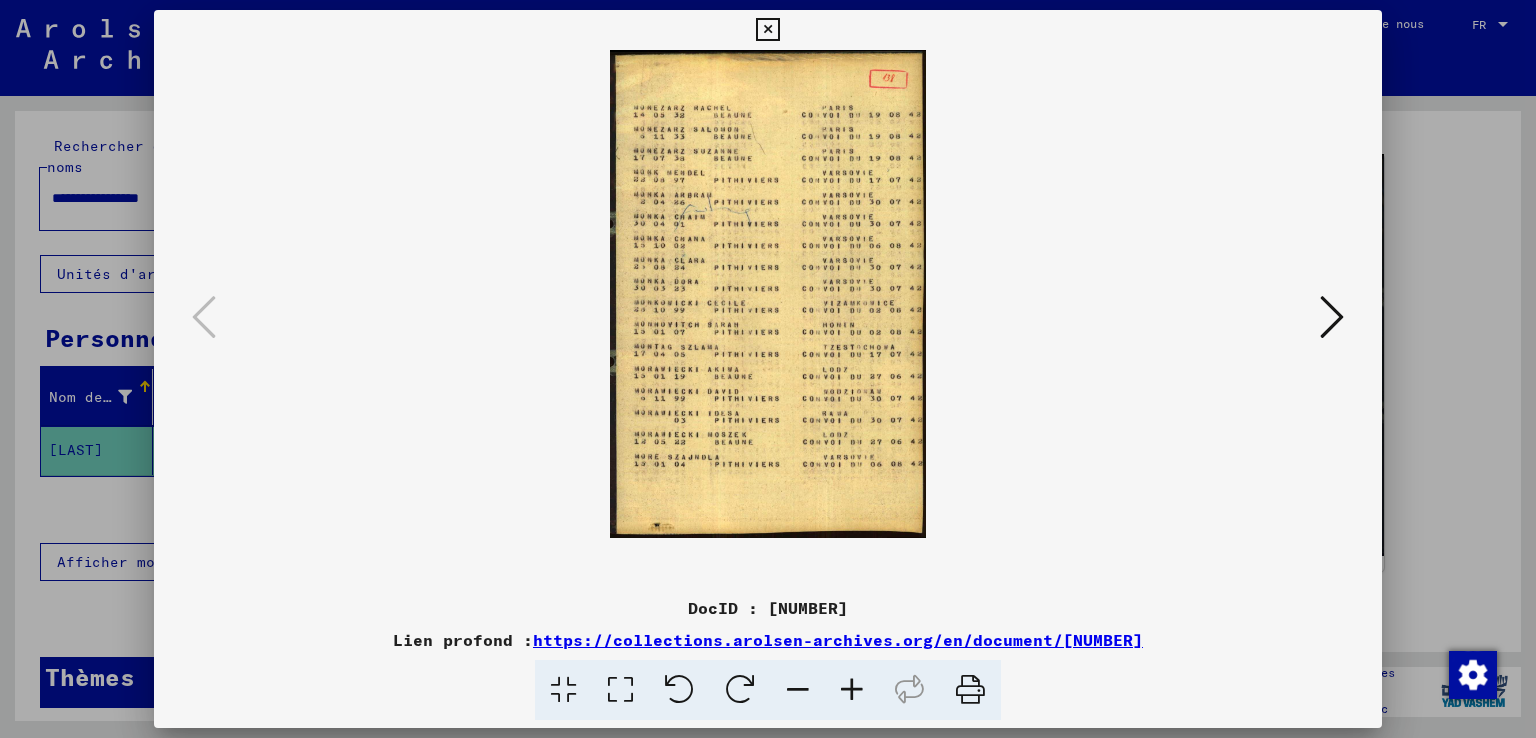 click at bounding box center [768, 294] 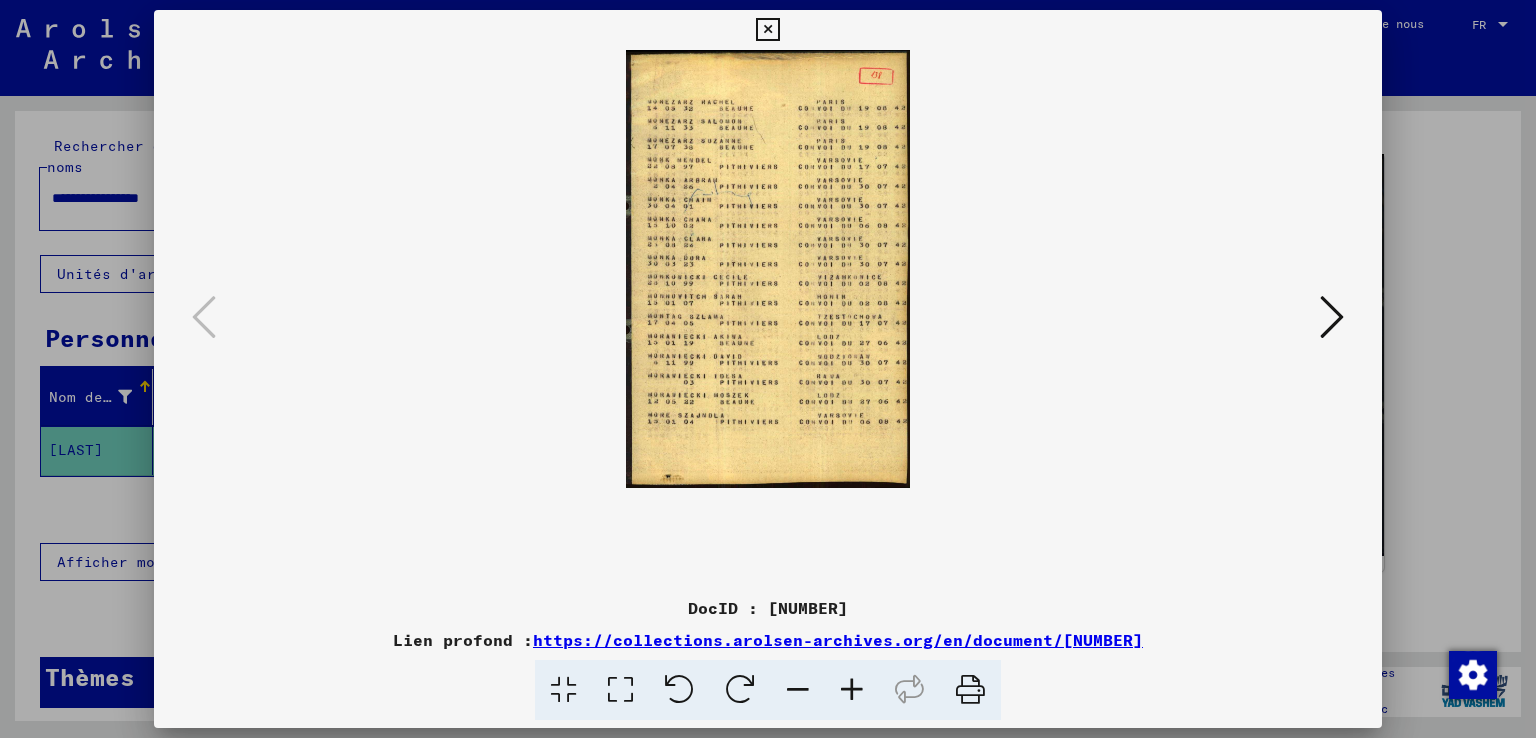 click at bounding box center (852, 690) 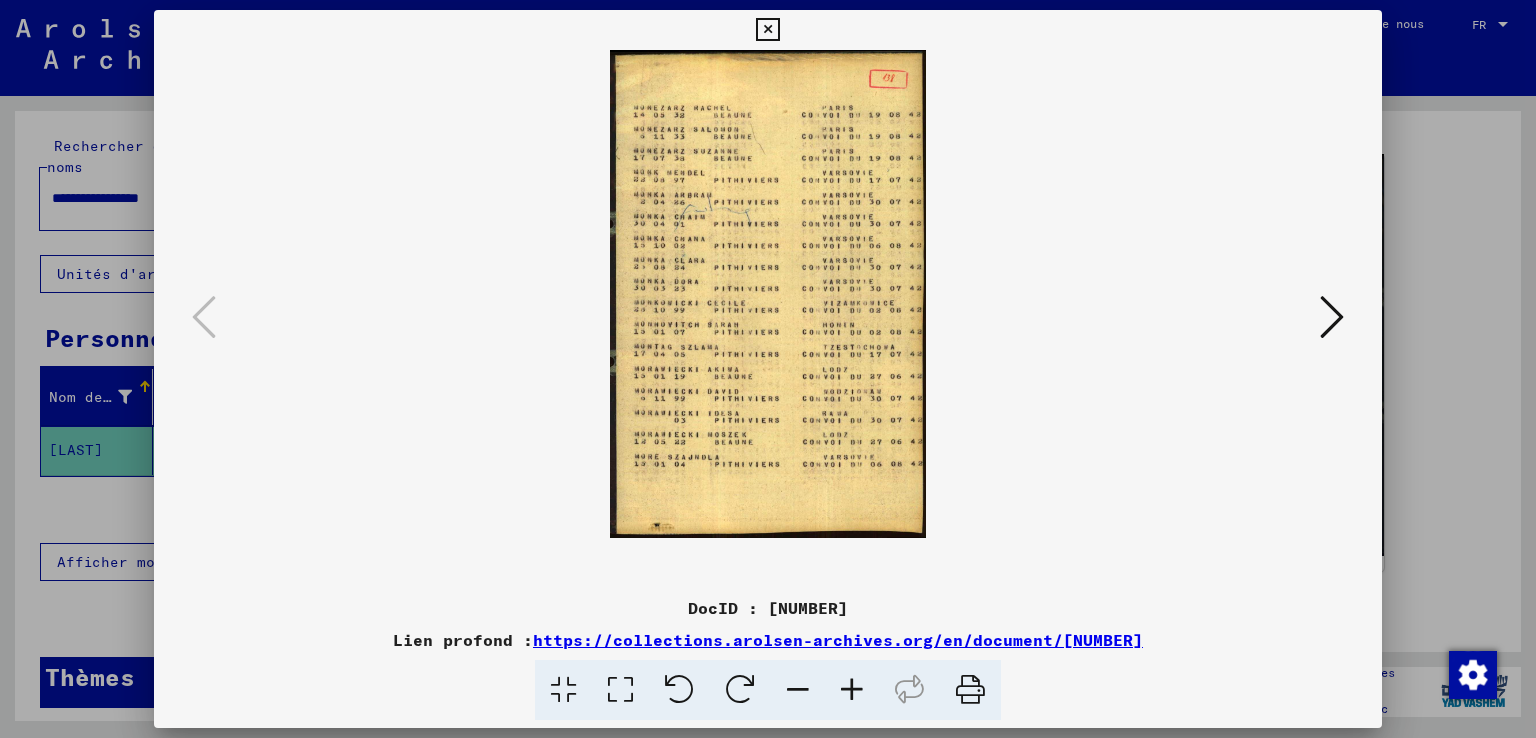 click at bounding box center [767, 30] 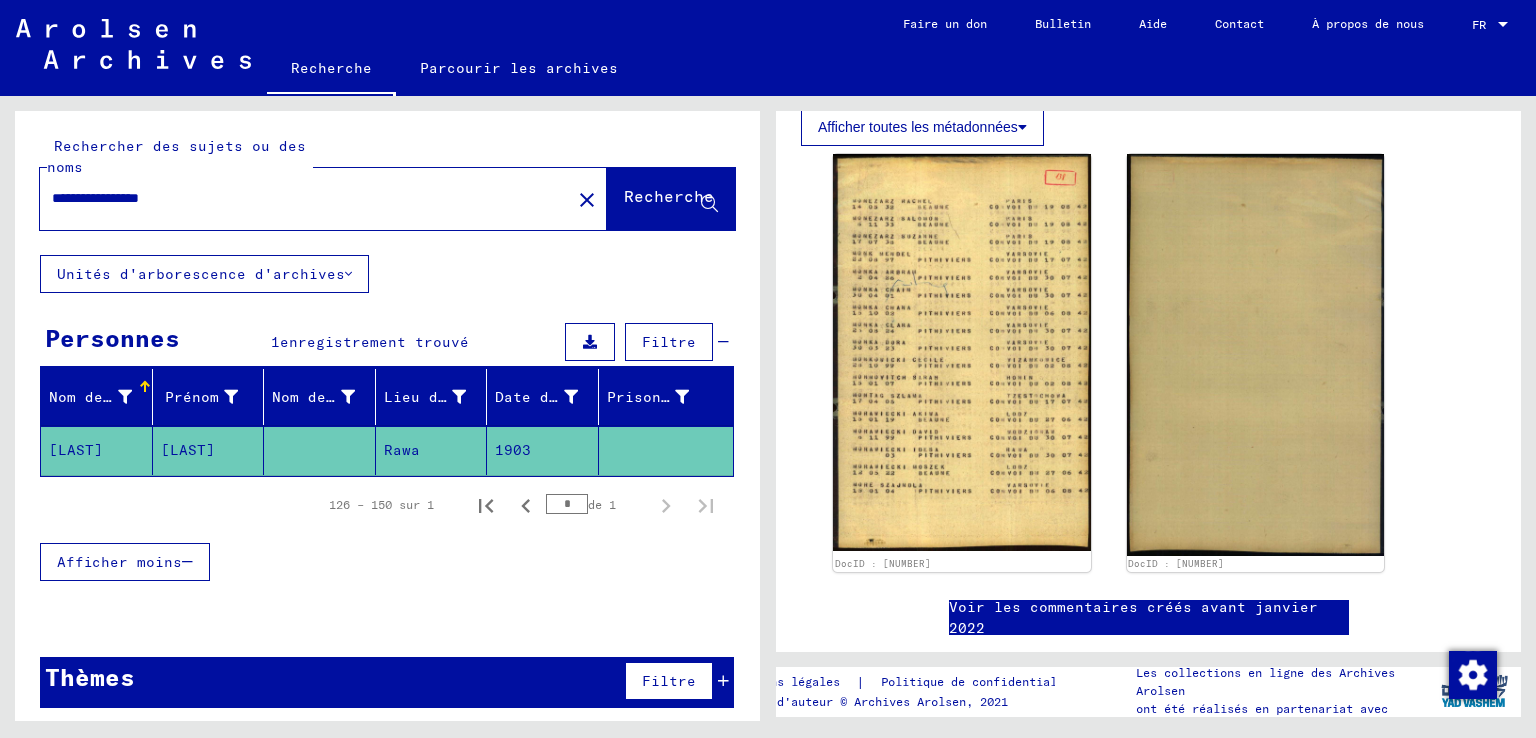 drag, startPoint x: 197, startPoint y: 205, endPoint x: 148, endPoint y: 204, distance: 49.010204 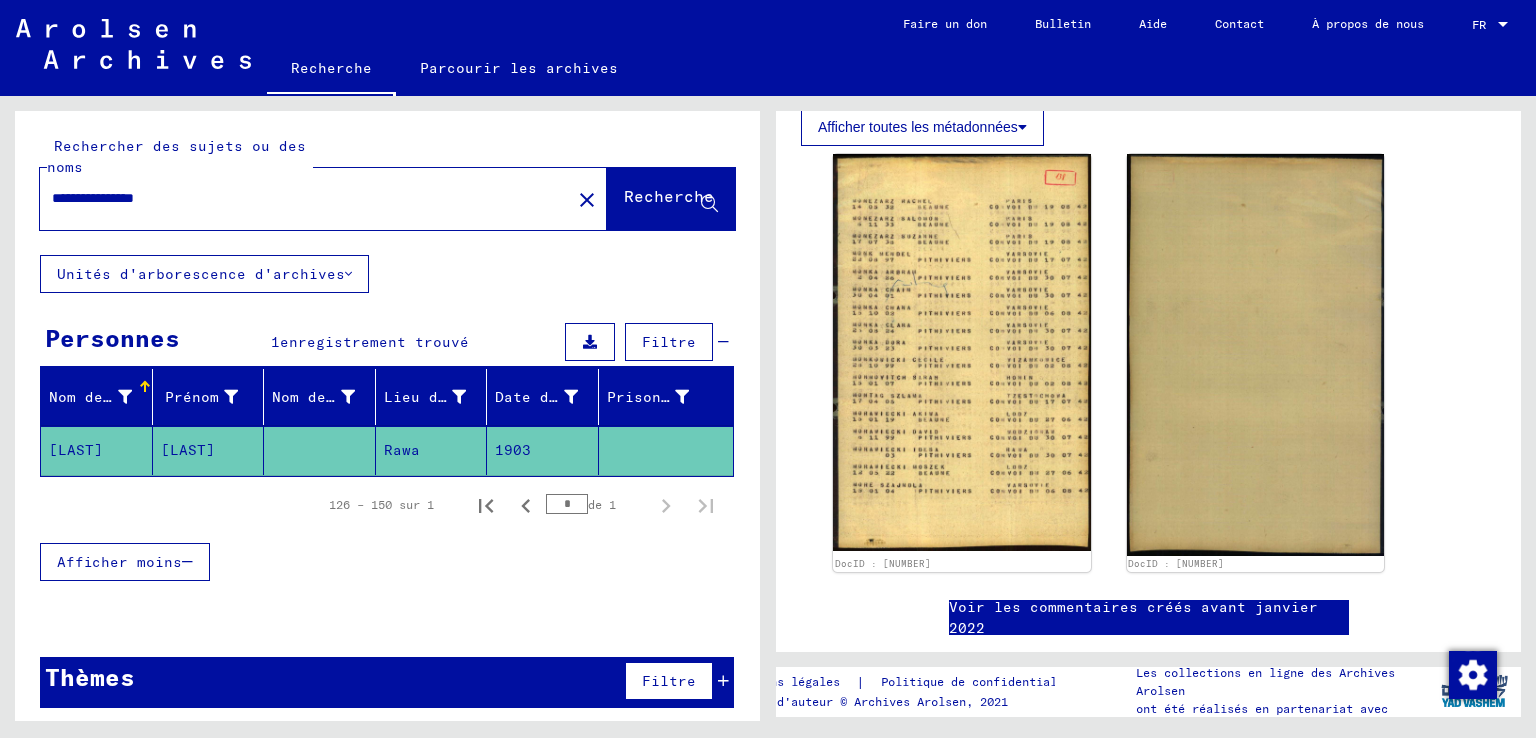 type on "**********" 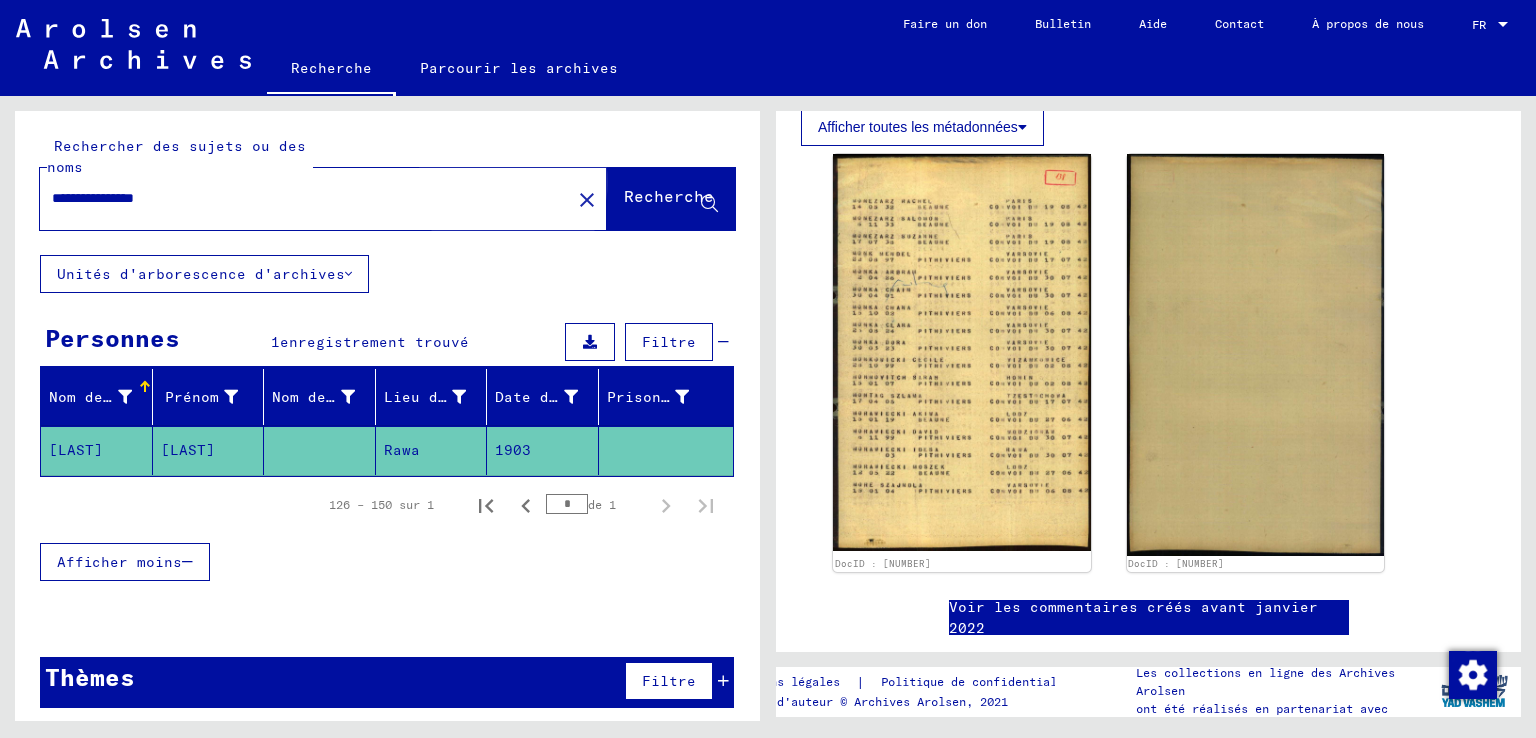 click on "Recherche" 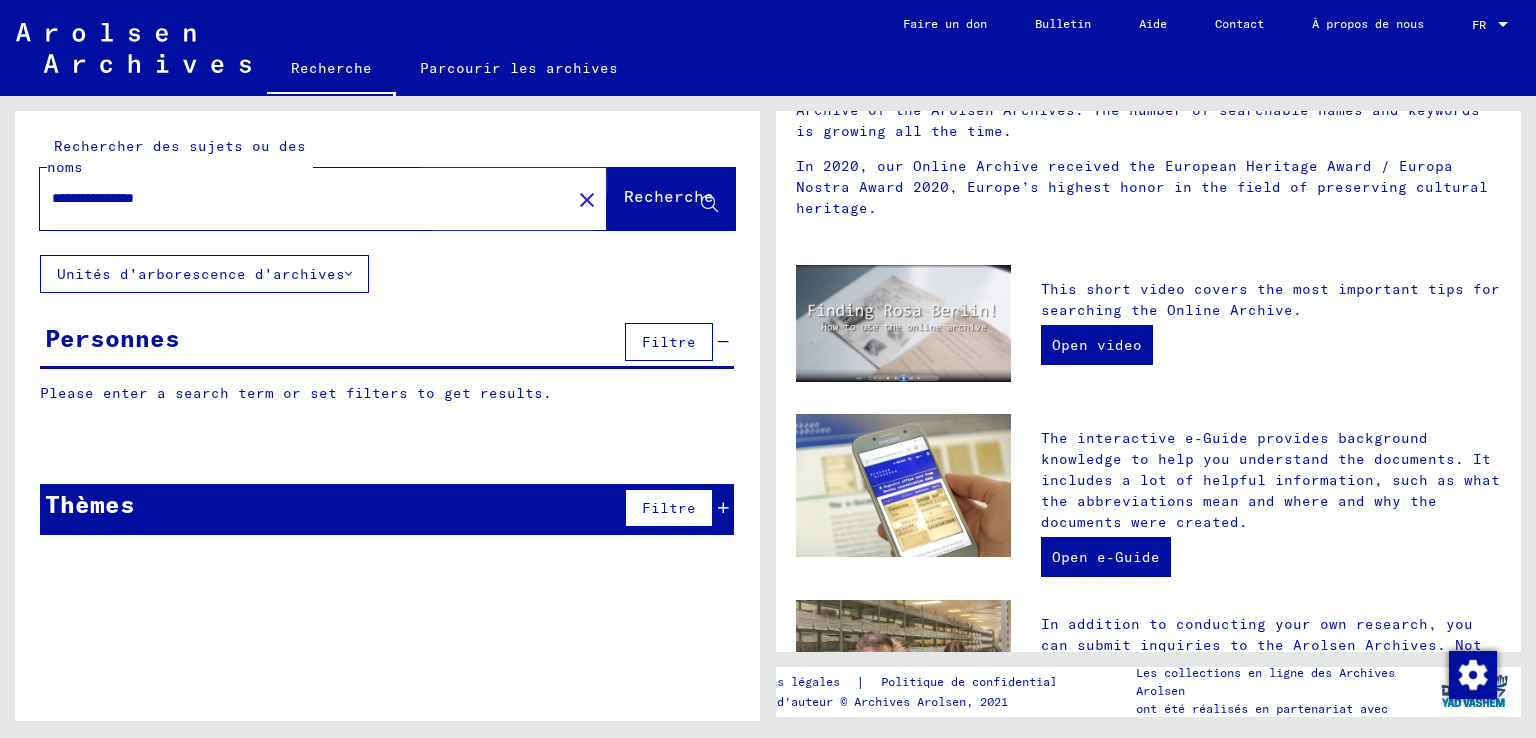 scroll, scrollTop: 0, scrollLeft: 0, axis: both 